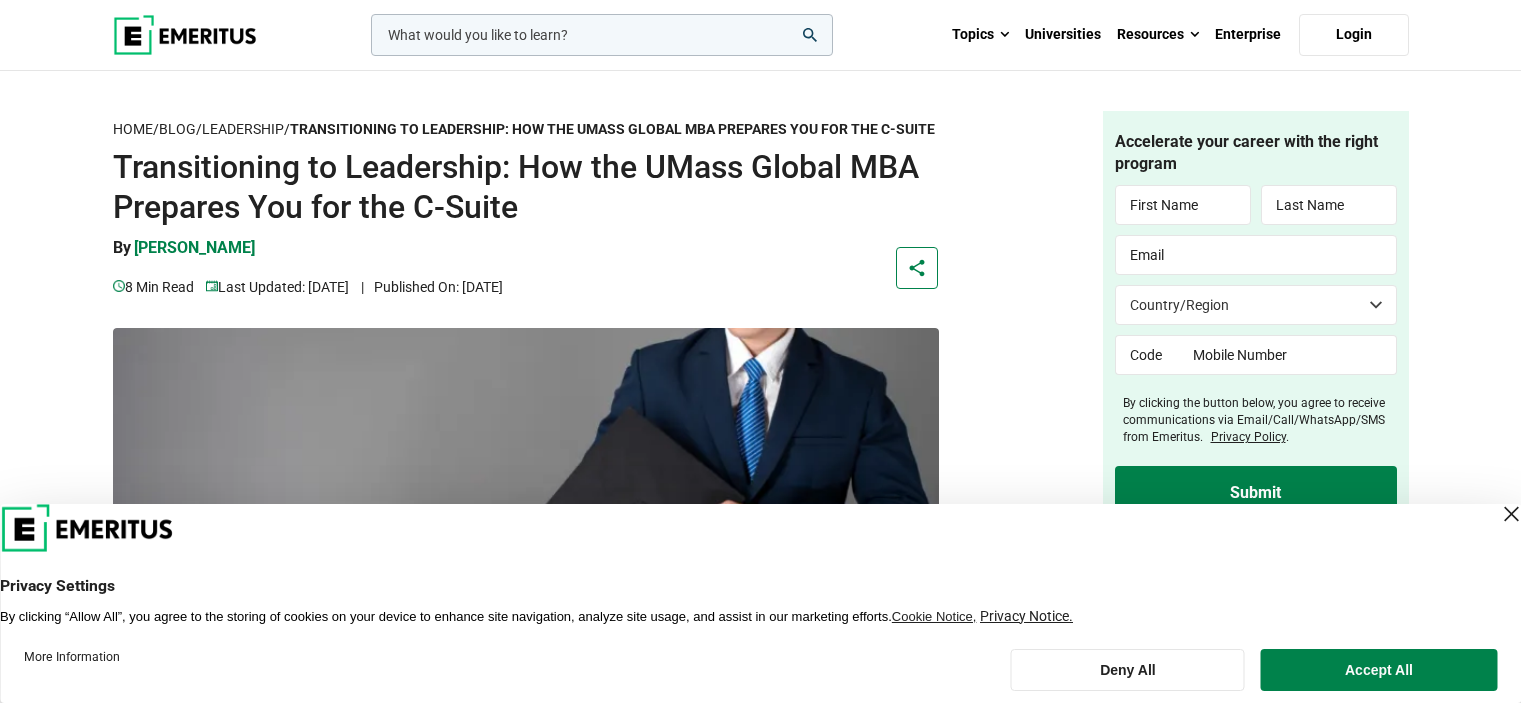 scroll, scrollTop: 0, scrollLeft: 0, axis: both 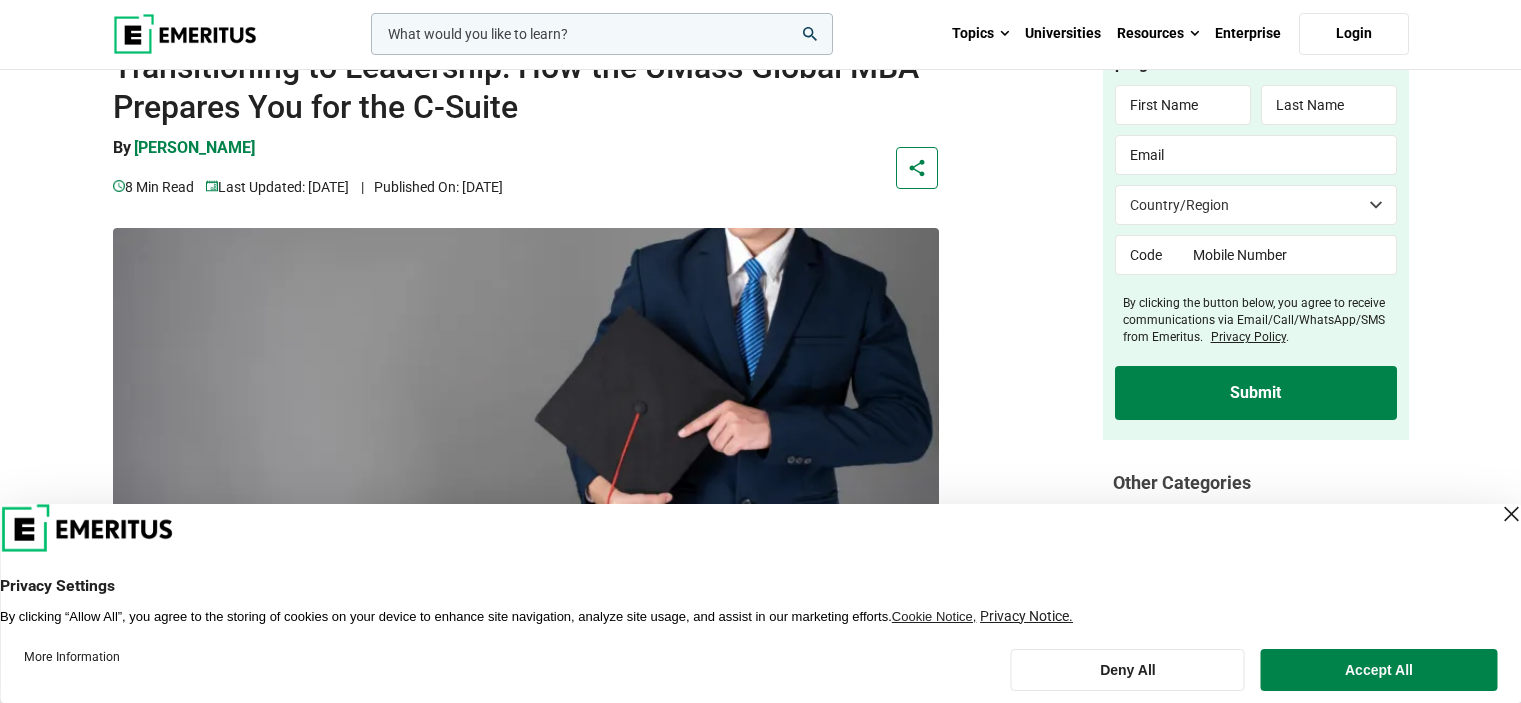 click at bounding box center (1511, 514) 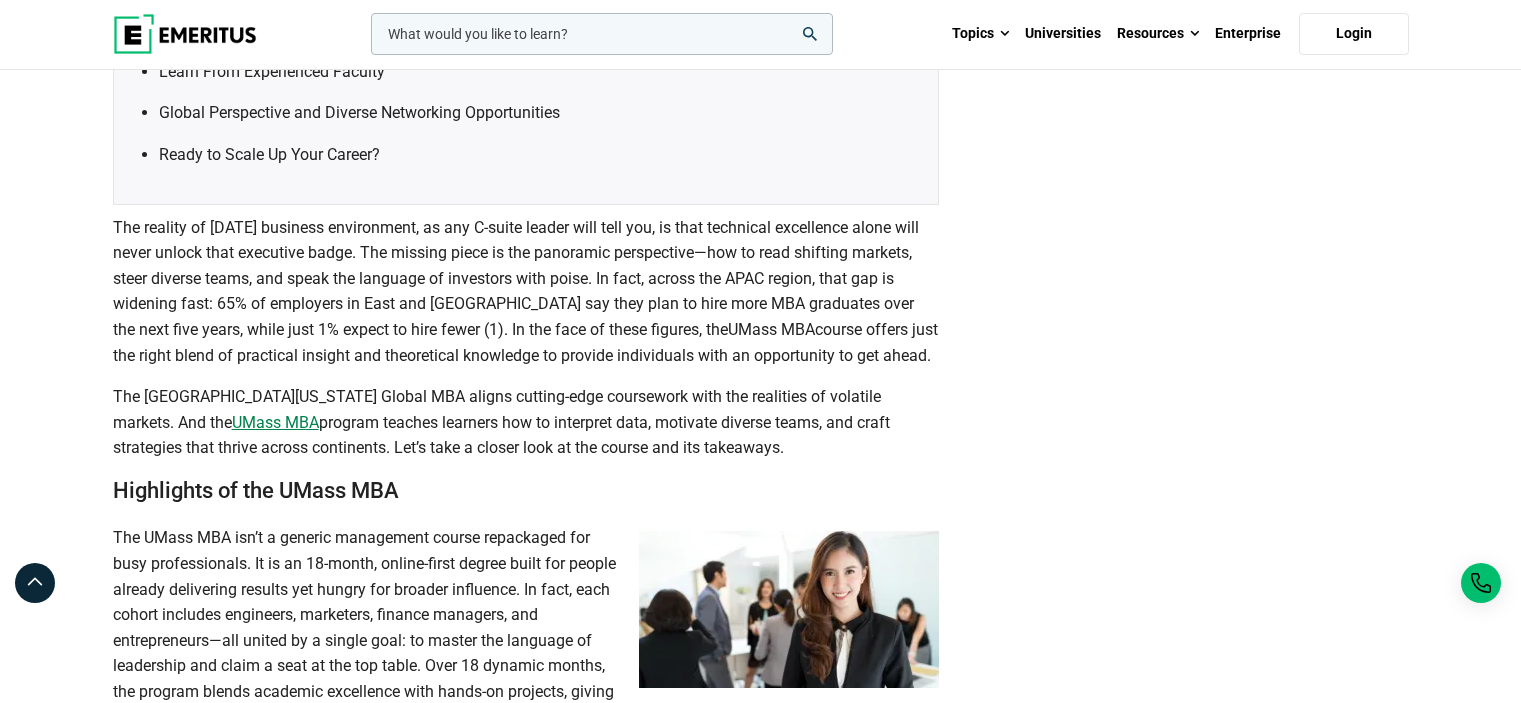 scroll, scrollTop: 900, scrollLeft: 0, axis: vertical 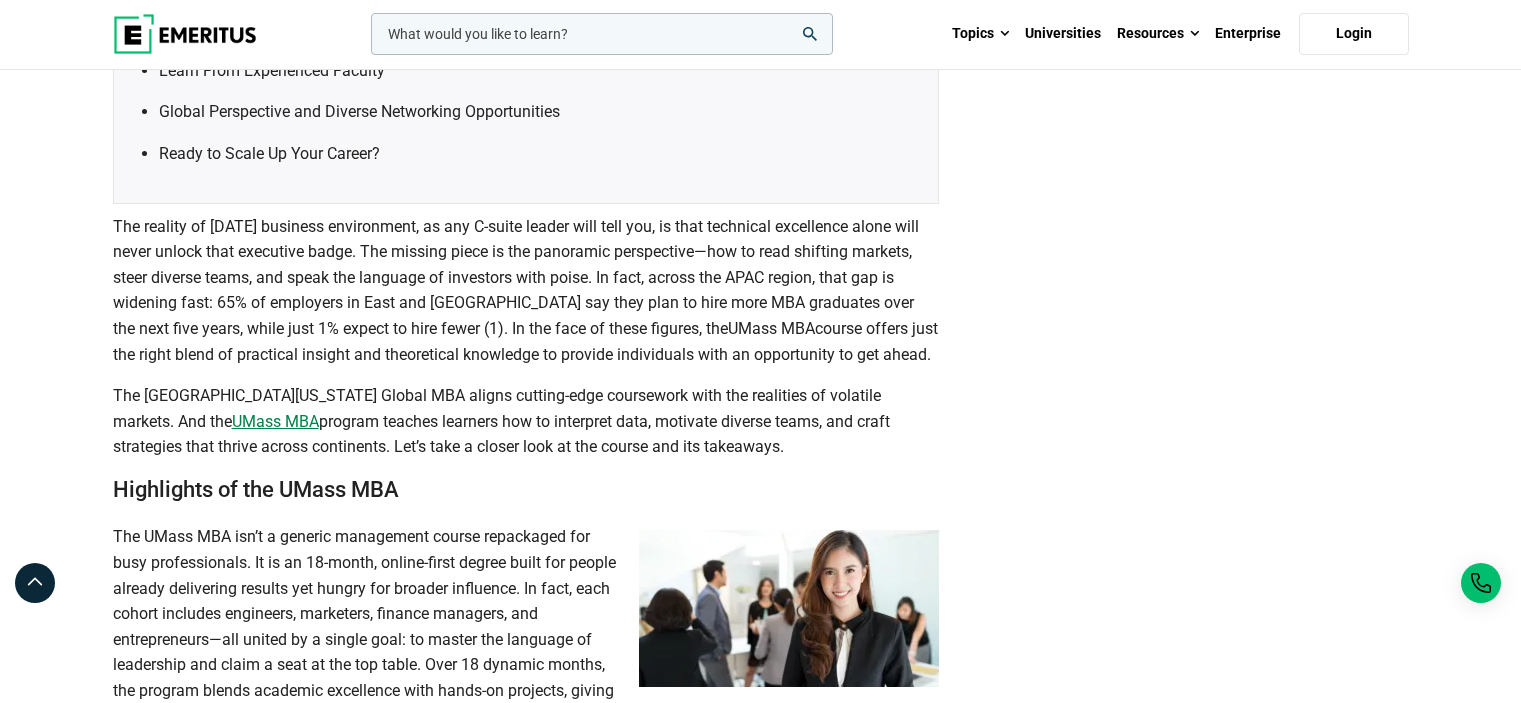 drag, startPoint x: 368, startPoint y: 249, endPoint x: 897, endPoint y: 375, distance: 543.7987 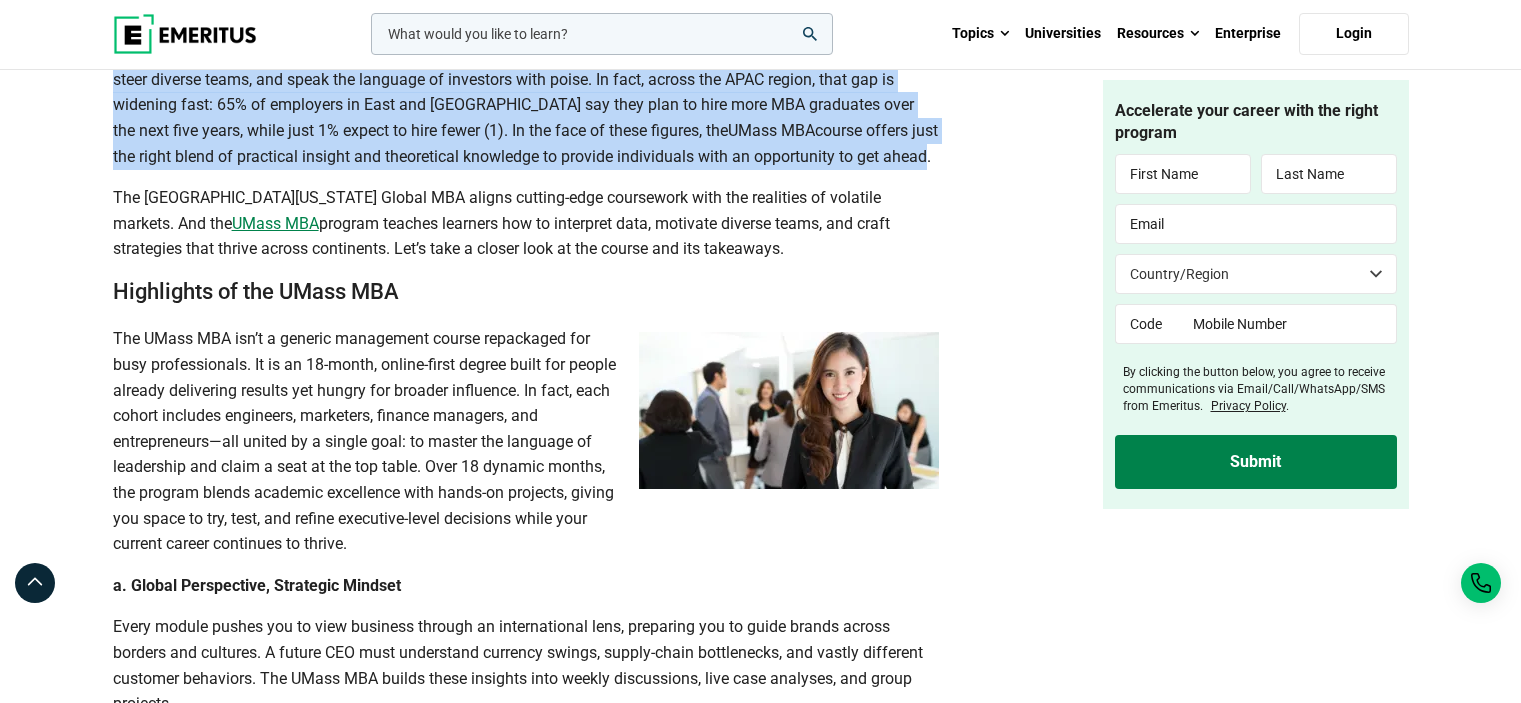 scroll, scrollTop: 1100, scrollLeft: 0, axis: vertical 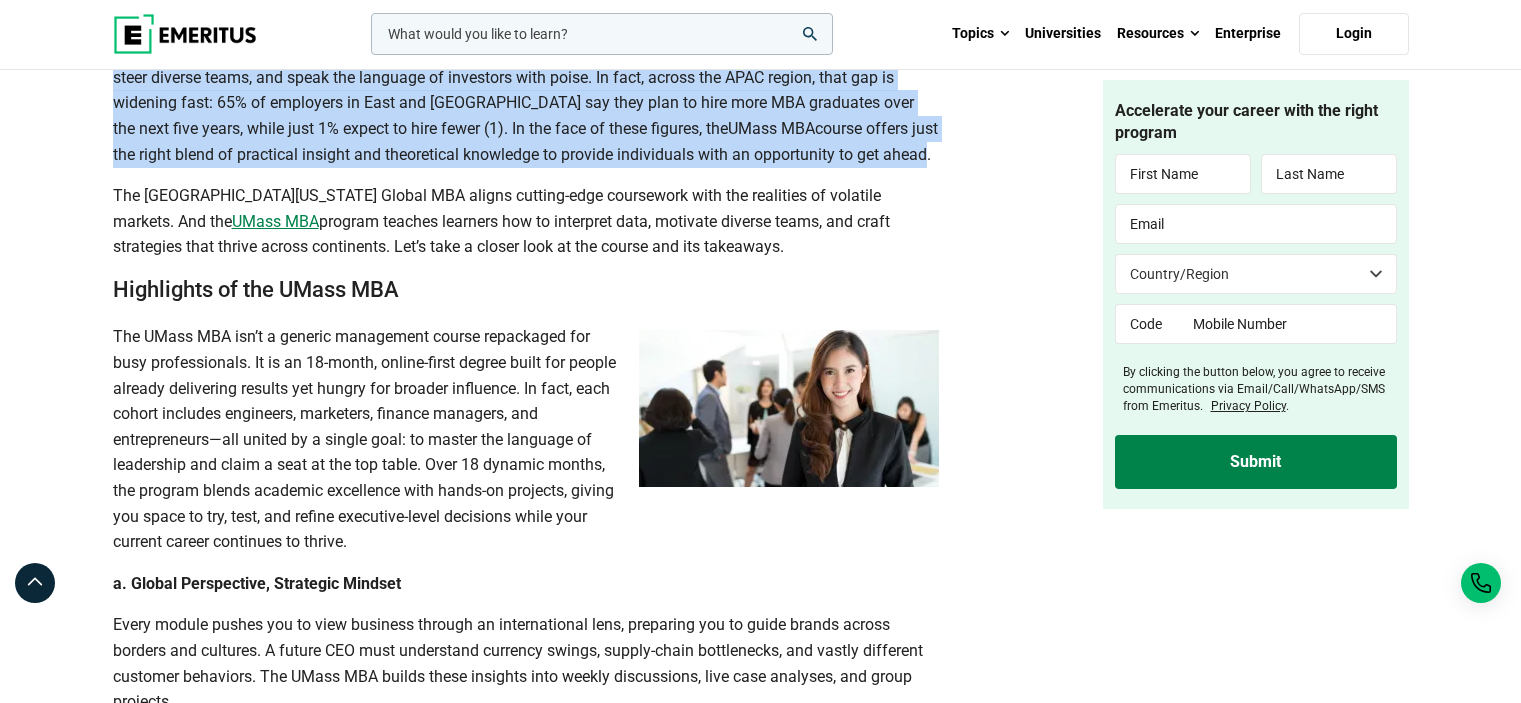 drag, startPoint x: 284, startPoint y: 217, endPoint x: 836, endPoint y: 261, distance: 553.75085 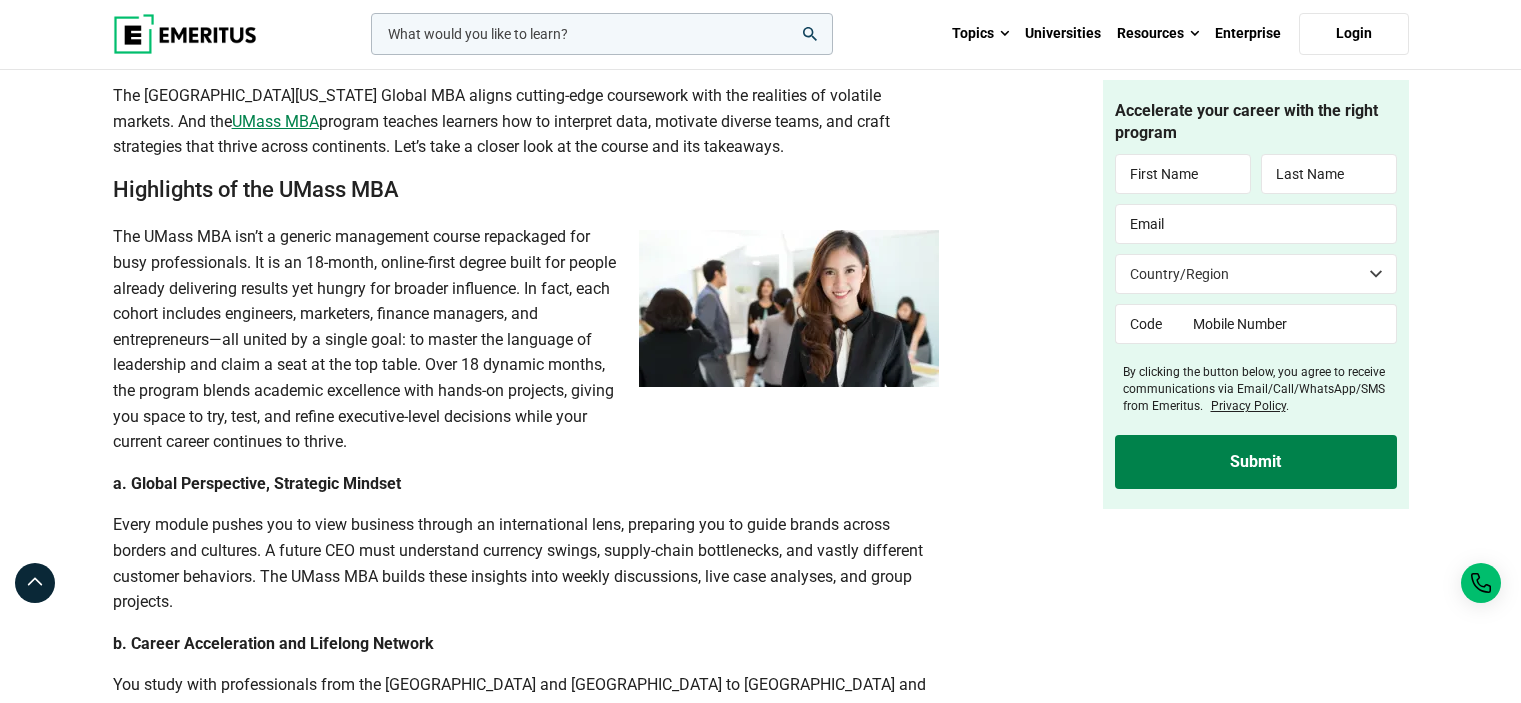 drag, startPoint x: 271, startPoint y: 259, endPoint x: 513, endPoint y: 309, distance: 247.11131 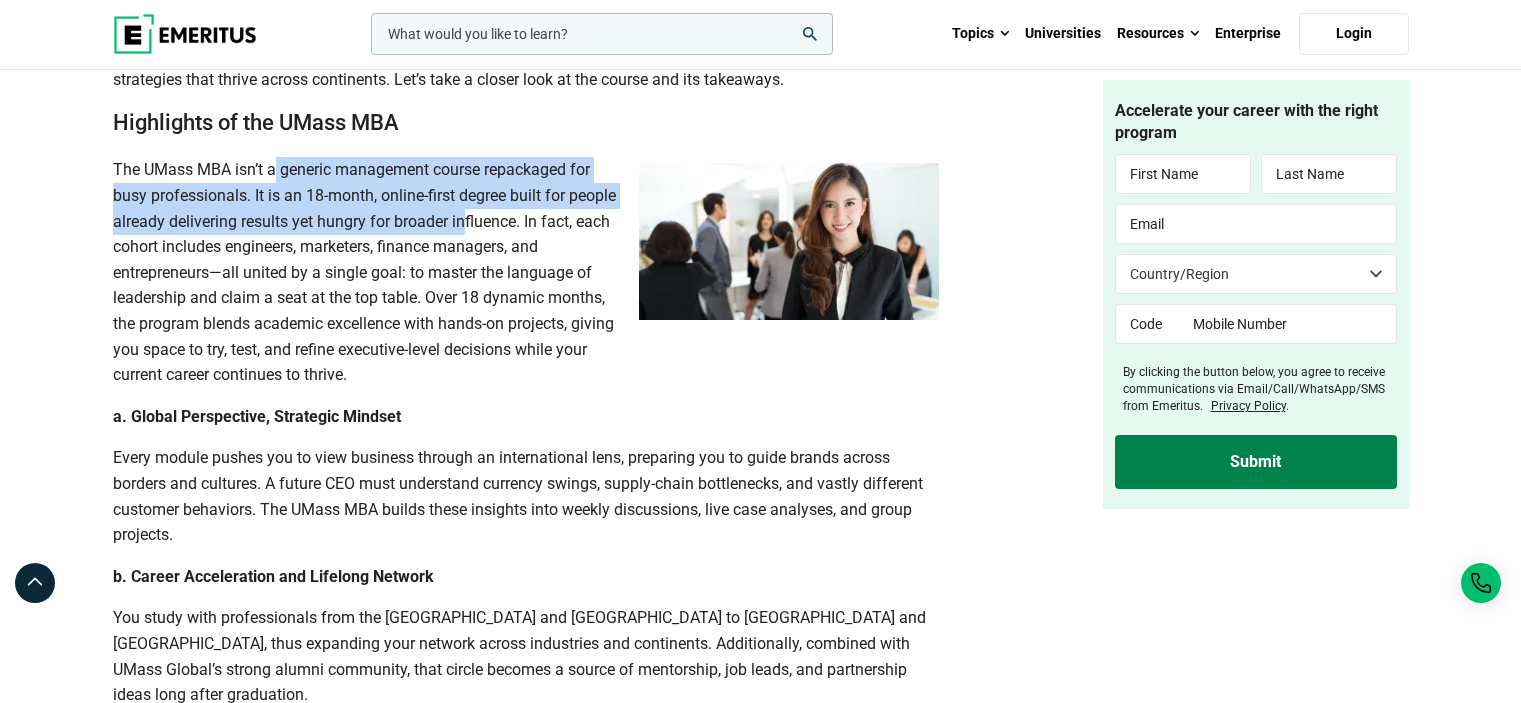 scroll, scrollTop: 1300, scrollLeft: 0, axis: vertical 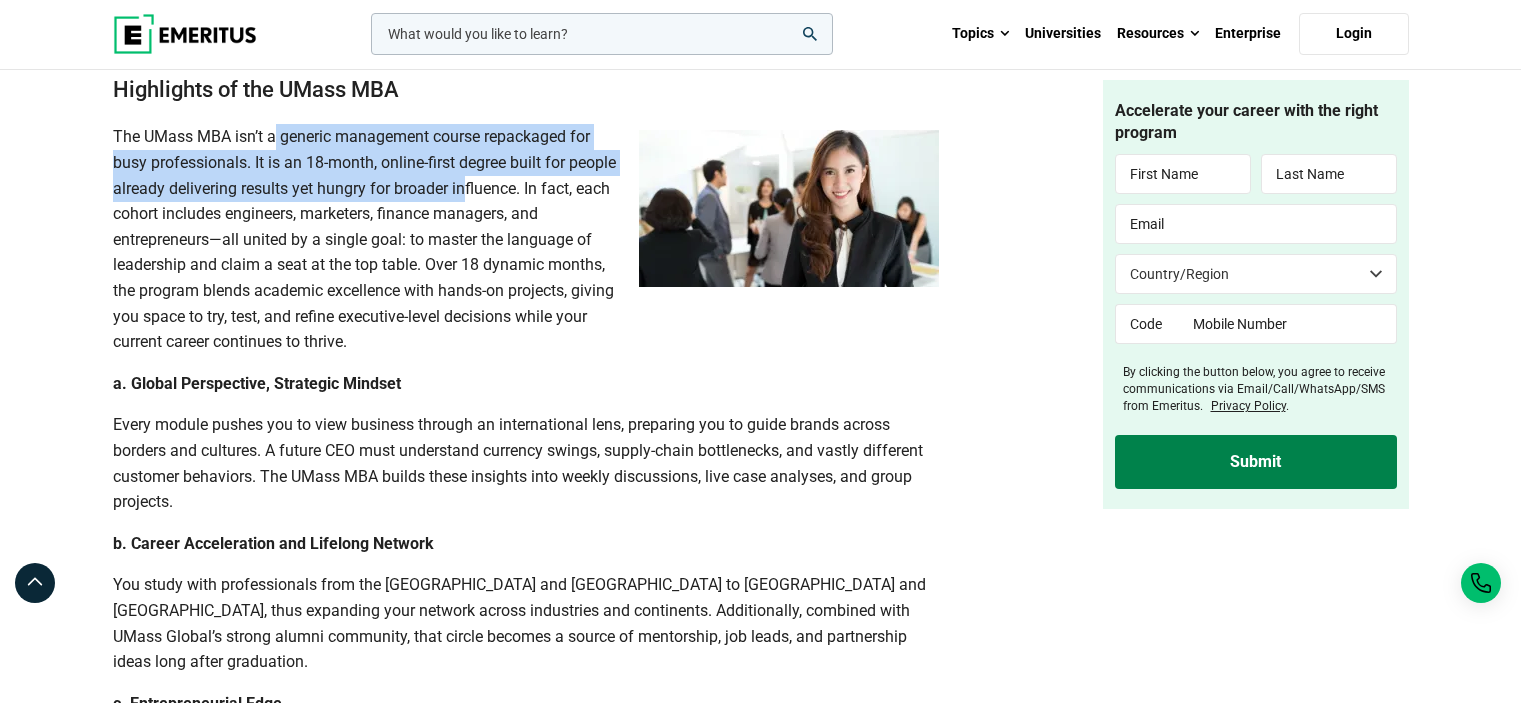 click on "The UMass MBA isn’t a generic management course repackaged for busy professionals. It is an 18-month, online-first degree built for people already delivering results yet hungry for broader influence. In fact, each cohort includes engineers, marketers, finance managers, and entrepreneurs—all united by a single goal: to master the language of leadership and claim a seat at the top table. Over 18 dynamic months, the program blends academic excellence with hands-on projects, giving you space to try, test, and refine executive-level decisions while your current career continues to thrive." at bounding box center (364, 239) 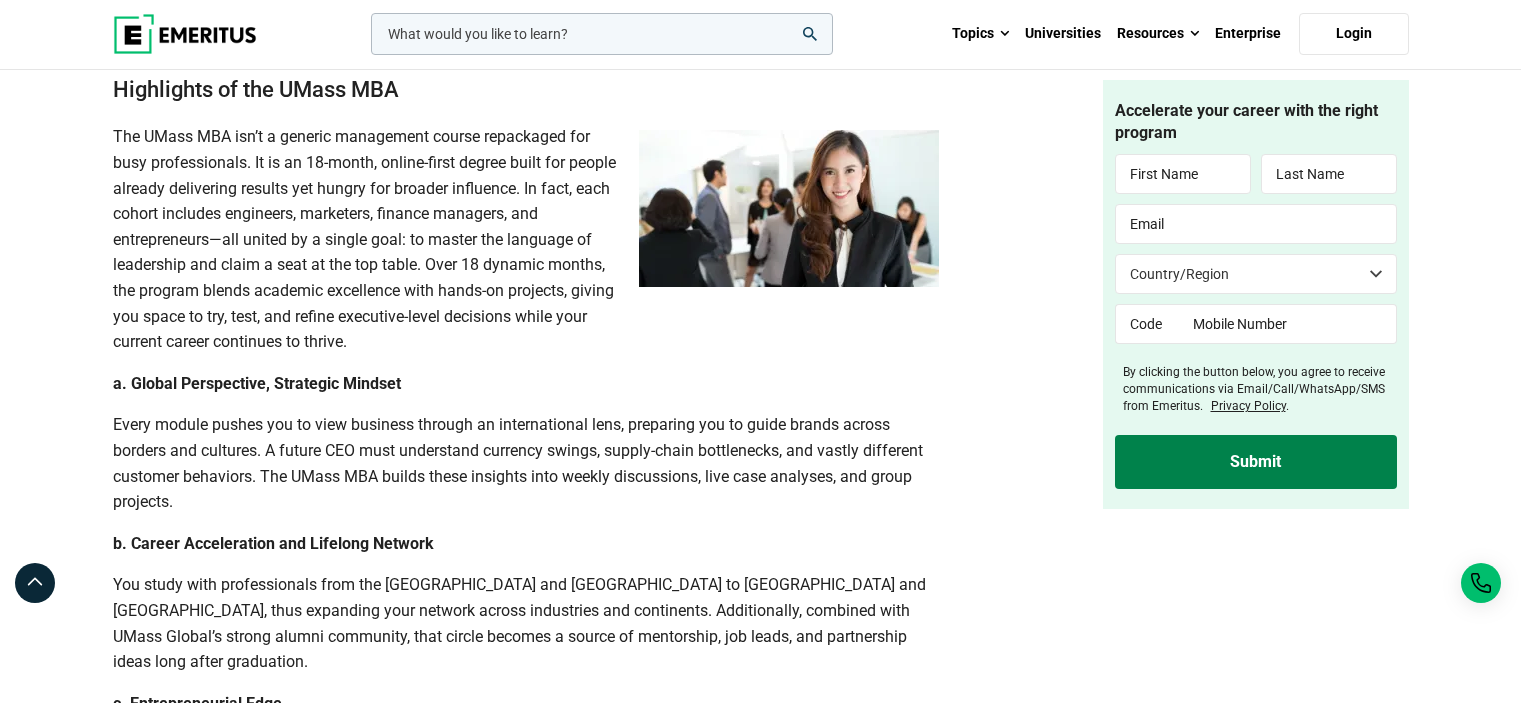 drag, startPoint x: 259, startPoint y: 183, endPoint x: 613, endPoint y: 357, distance: 394.4515 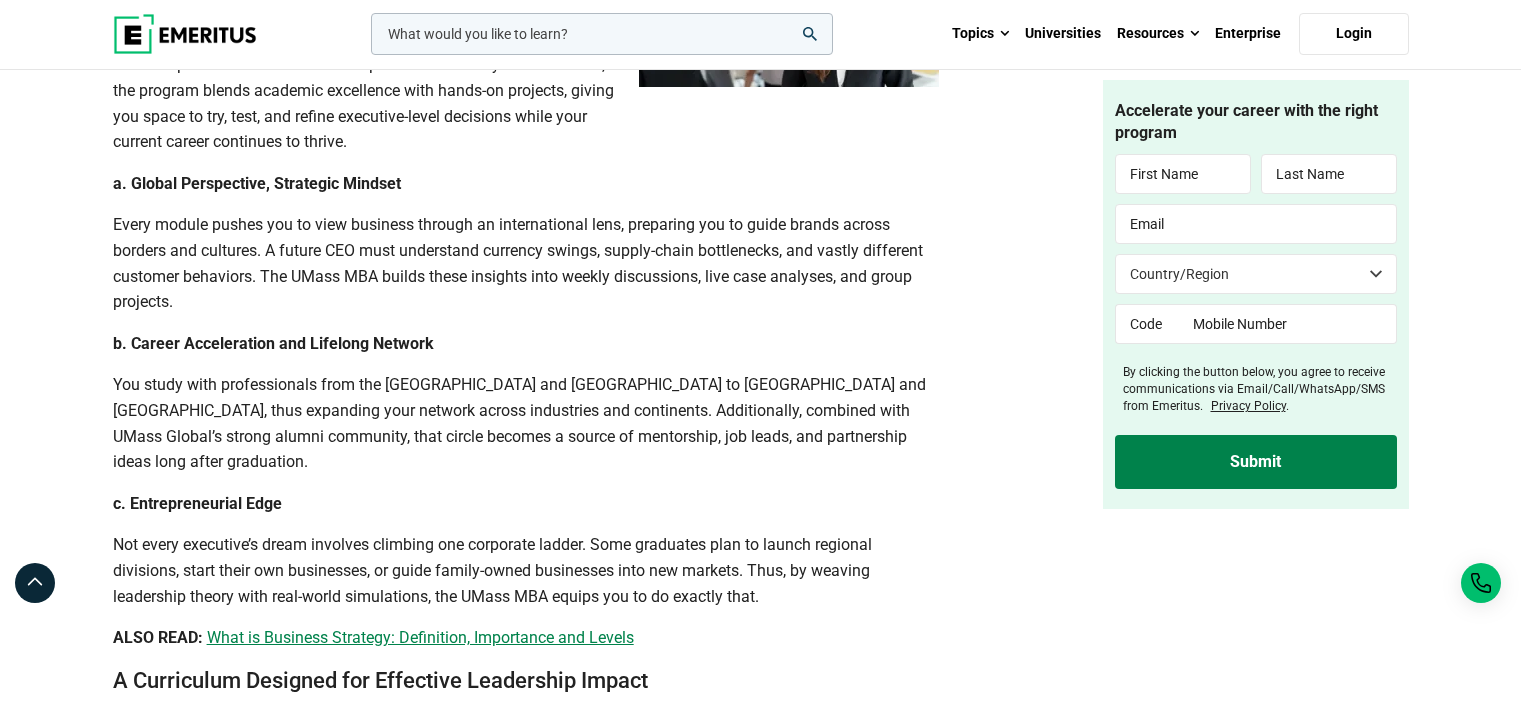 drag, startPoint x: 342, startPoint y: 243, endPoint x: 917, endPoint y: 314, distance: 579.3669 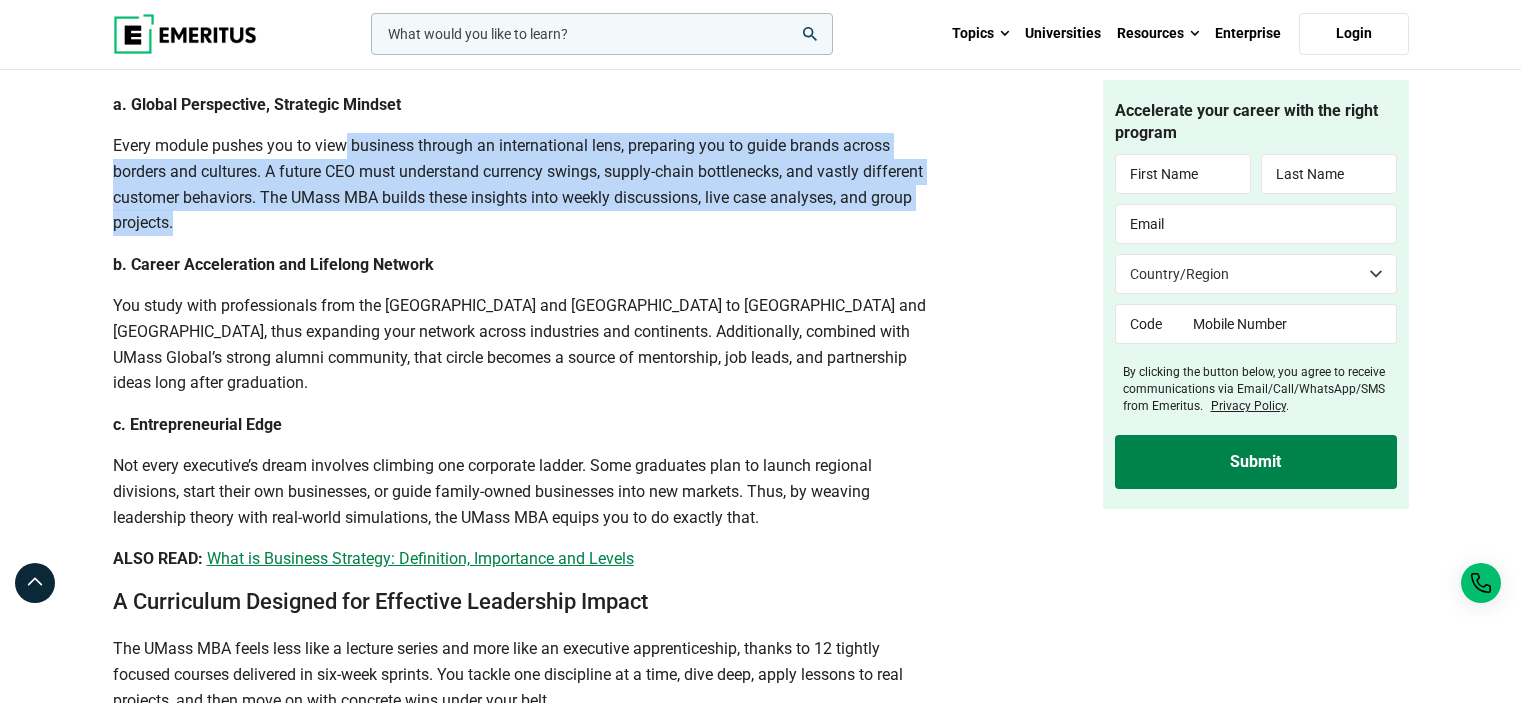 scroll, scrollTop: 1600, scrollLeft: 0, axis: vertical 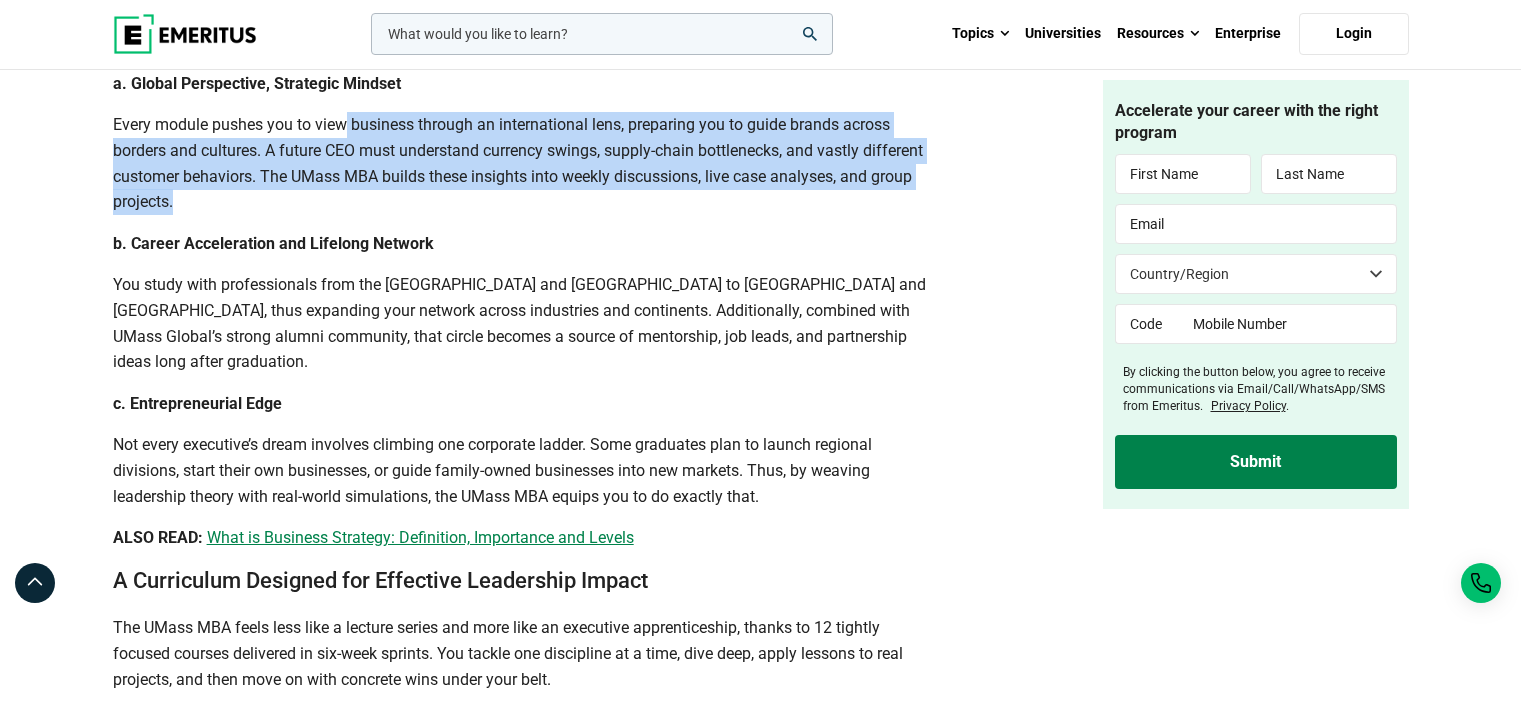 drag, startPoint x: 216, startPoint y: 303, endPoint x: 801, endPoint y: 321, distance: 585.27686 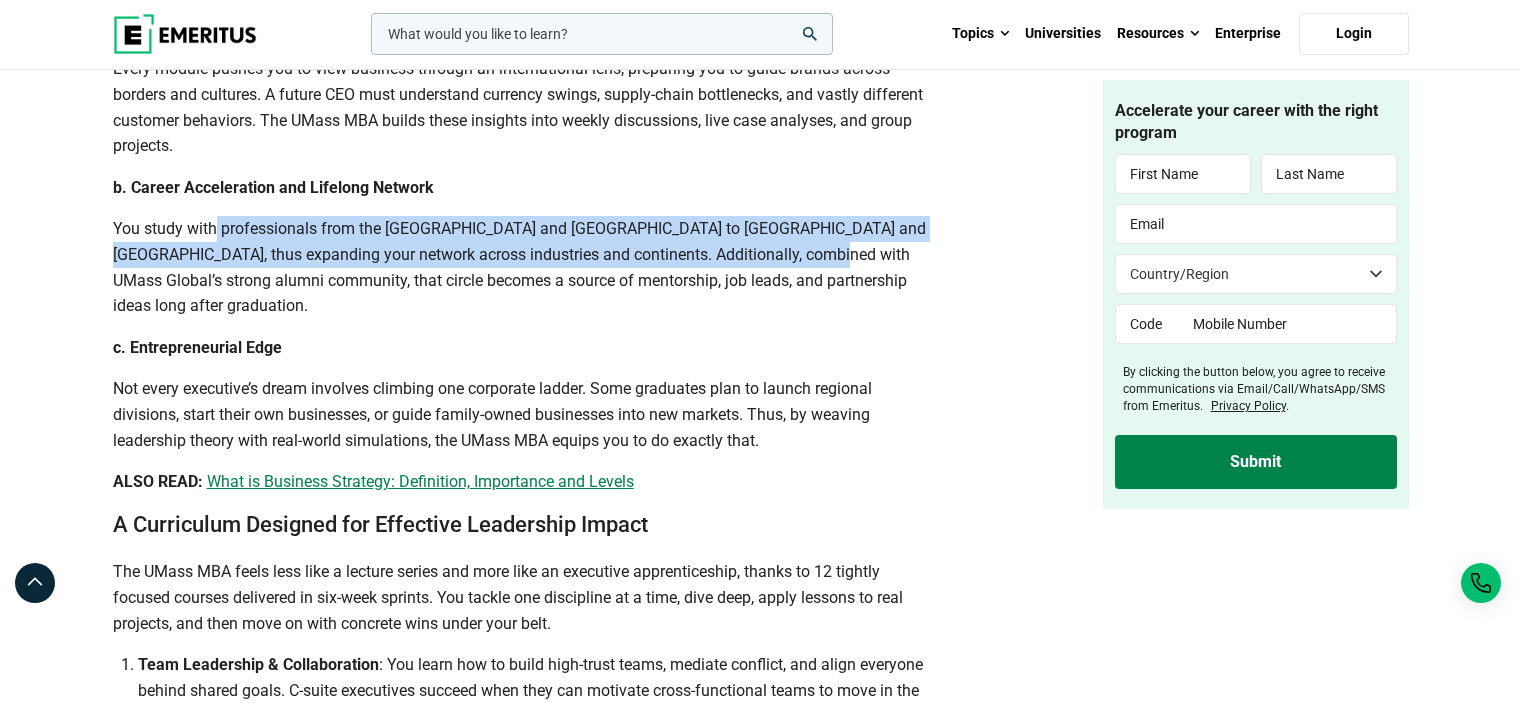 scroll, scrollTop: 1700, scrollLeft: 0, axis: vertical 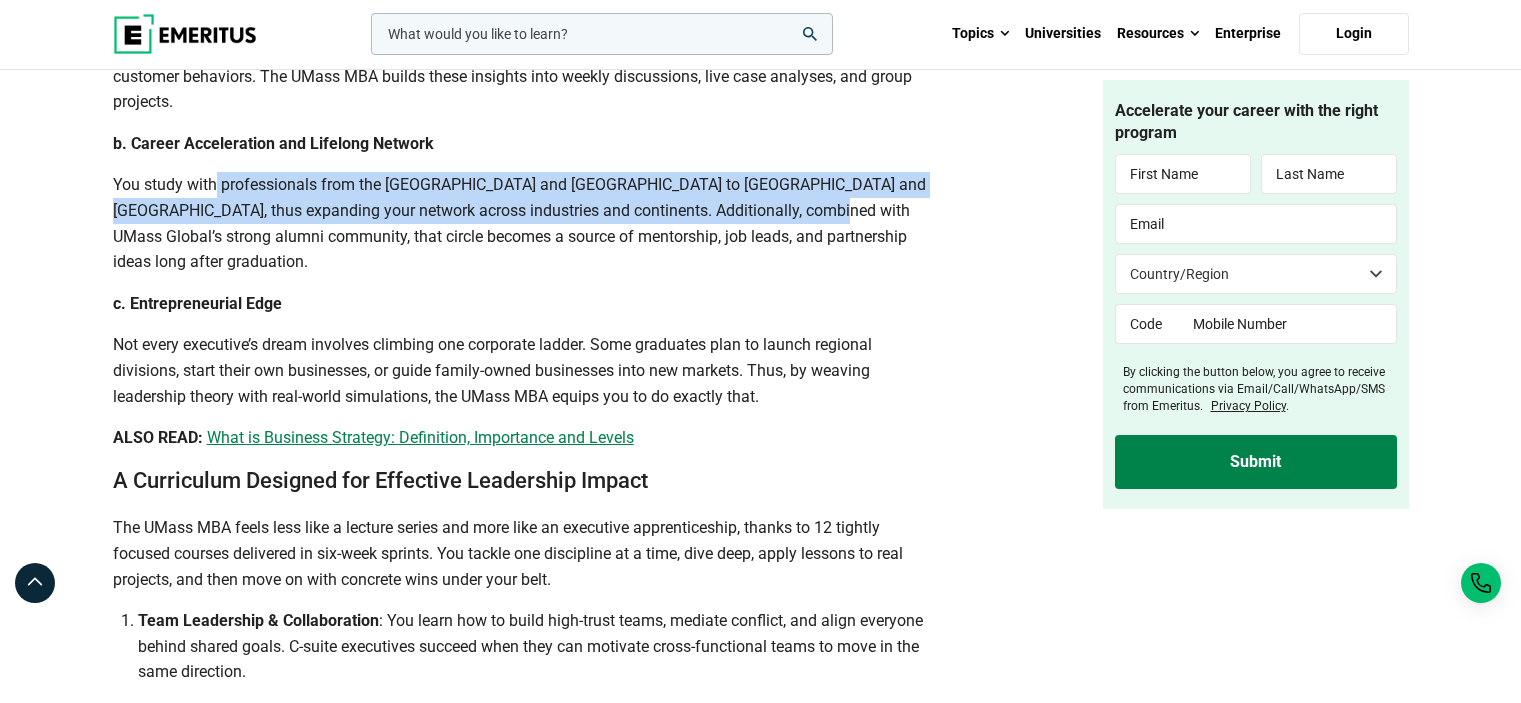 click on "You study with professionals from the [GEOGRAPHIC_DATA] and [GEOGRAPHIC_DATA] to [GEOGRAPHIC_DATA] and [GEOGRAPHIC_DATA], thus expanding your network across industries and continents. Additionally, combined with UMass Global’s strong alumni community, that circle becomes a source of mentorship, job leads, and partnership ideas long after graduation." at bounding box center [519, 223] 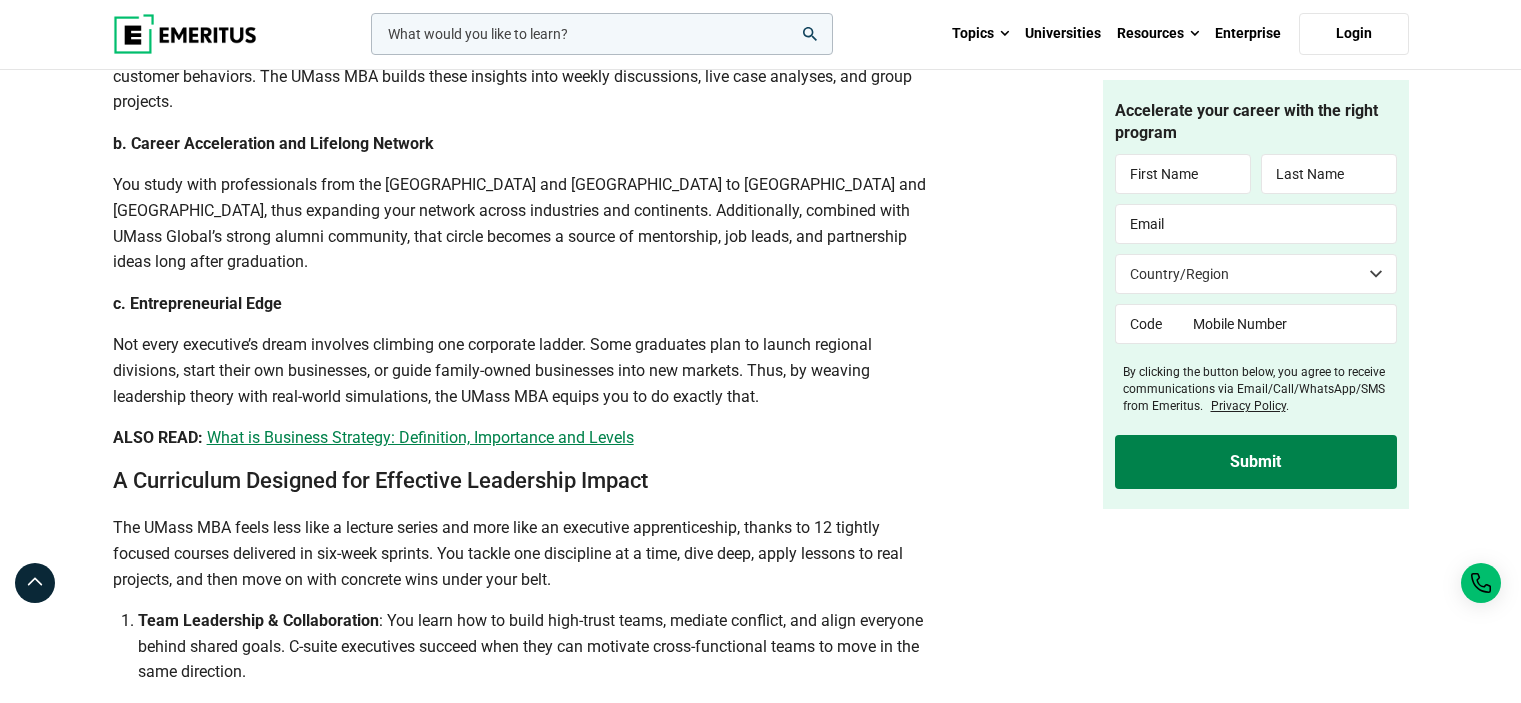drag, startPoint x: 192, startPoint y: 197, endPoint x: 836, endPoint y: 253, distance: 646.4302 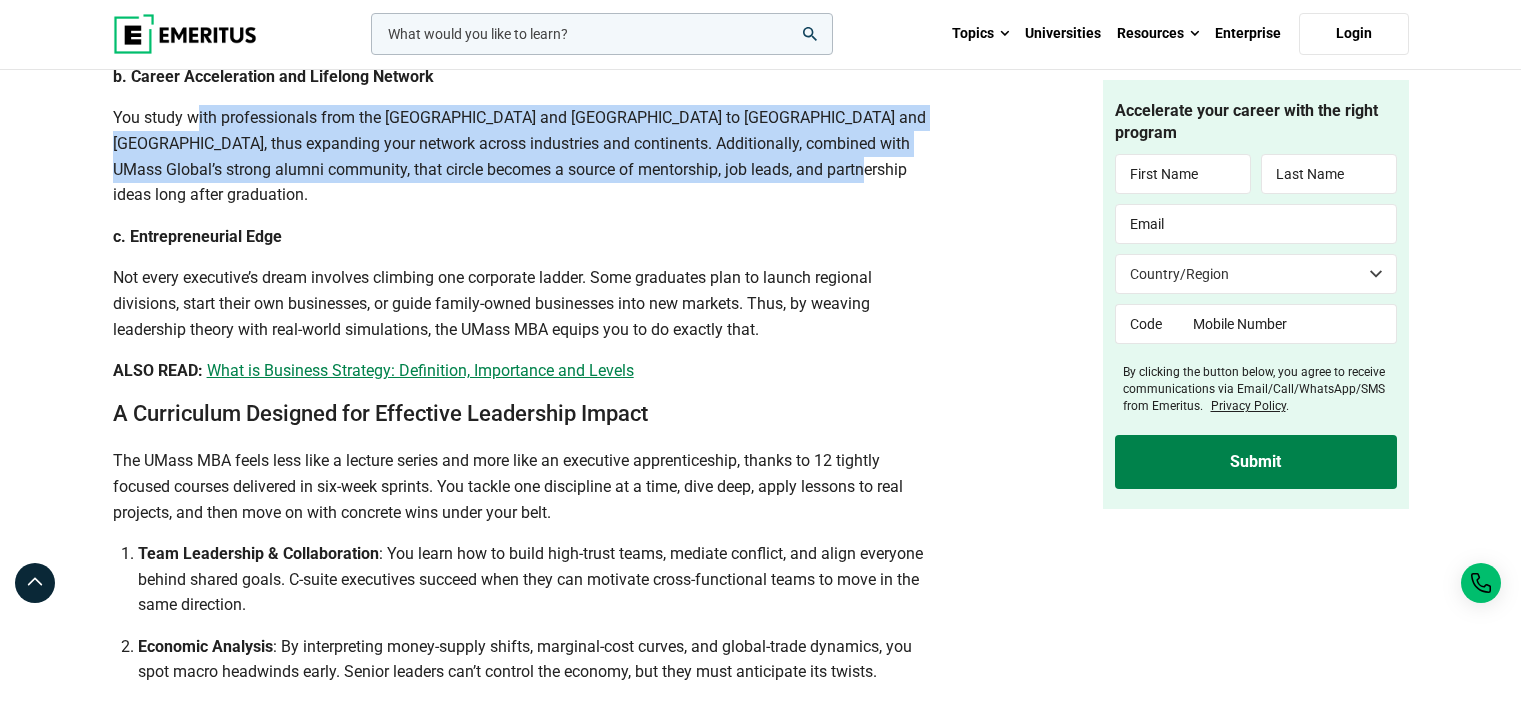 scroll, scrollTop: 1800, scrollLeft: 0, axis: vertical 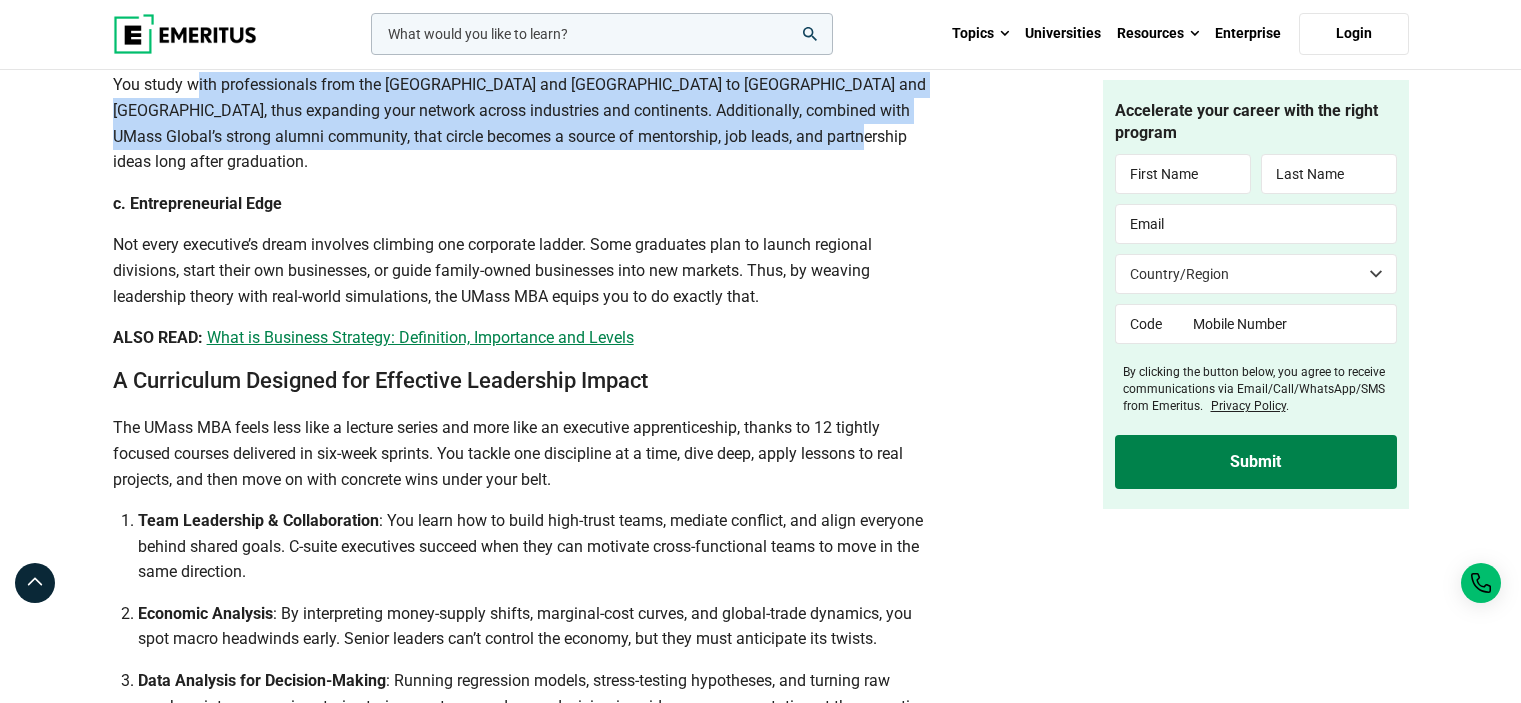 drag, startPoint x: 201, startPoint y: 233, endPoint x: 800, endPoint y: 292, distance: 601.8987 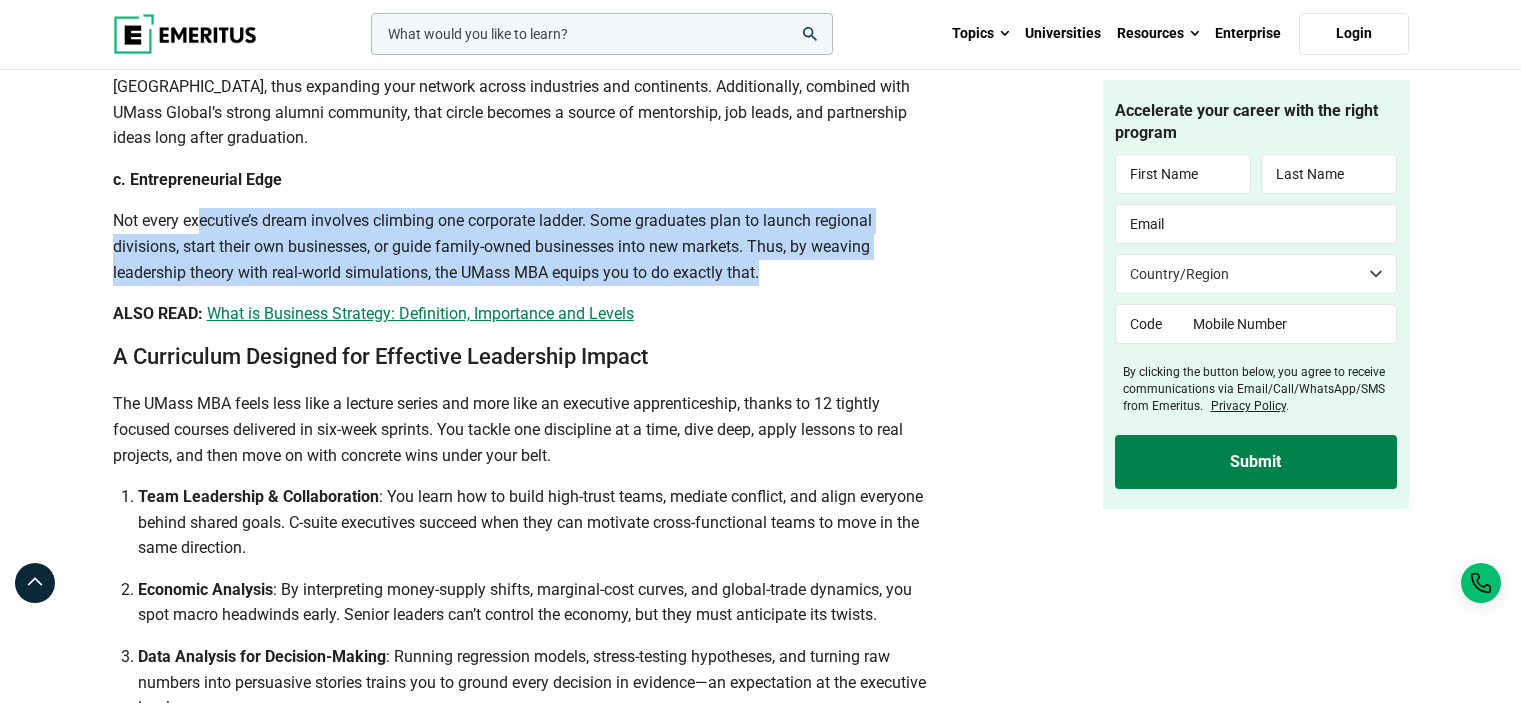 scroll, scrollTop: 1901, scrollLeft: 0, axis: vertical 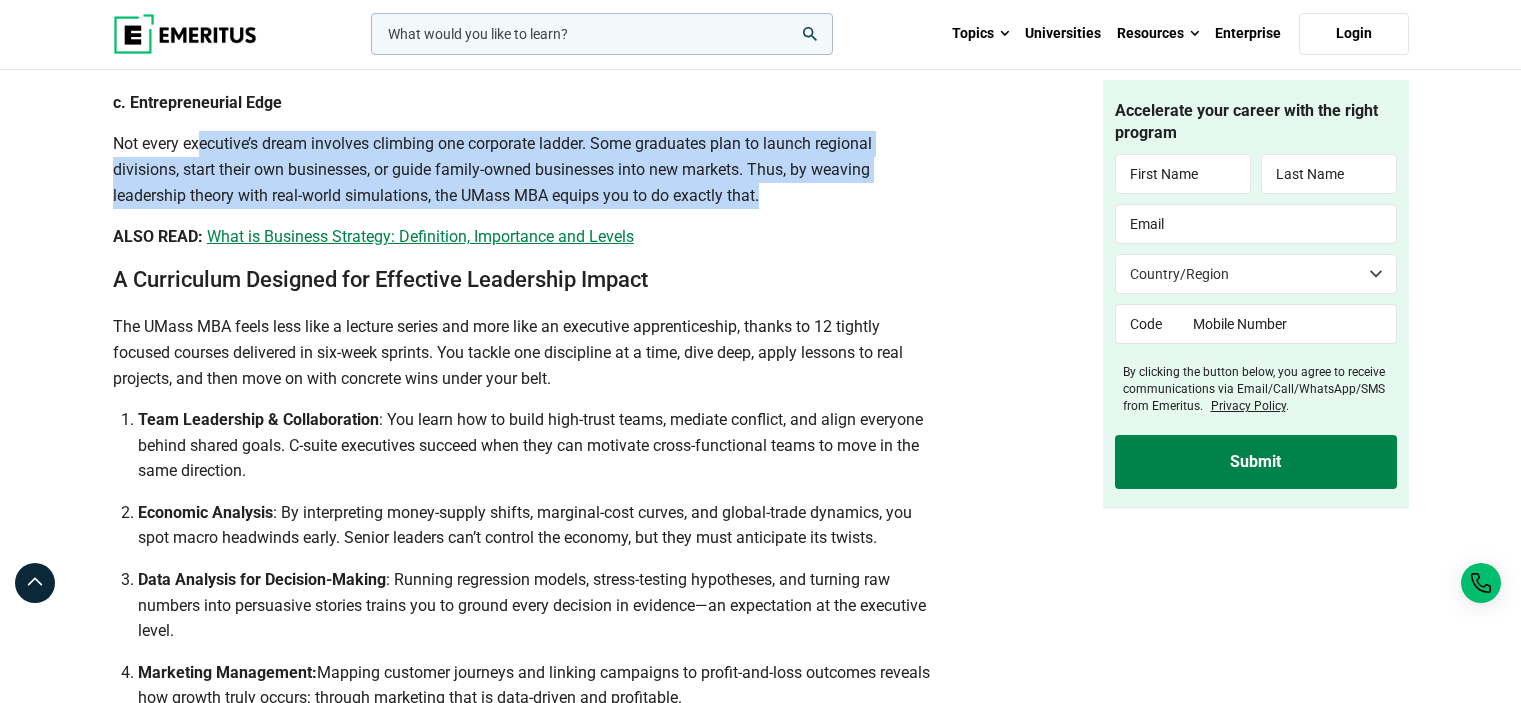 drag, startPoint x: 160, startPoint y: 321, endPoint x: 834, endPoint y: 343, distance: 674.35895 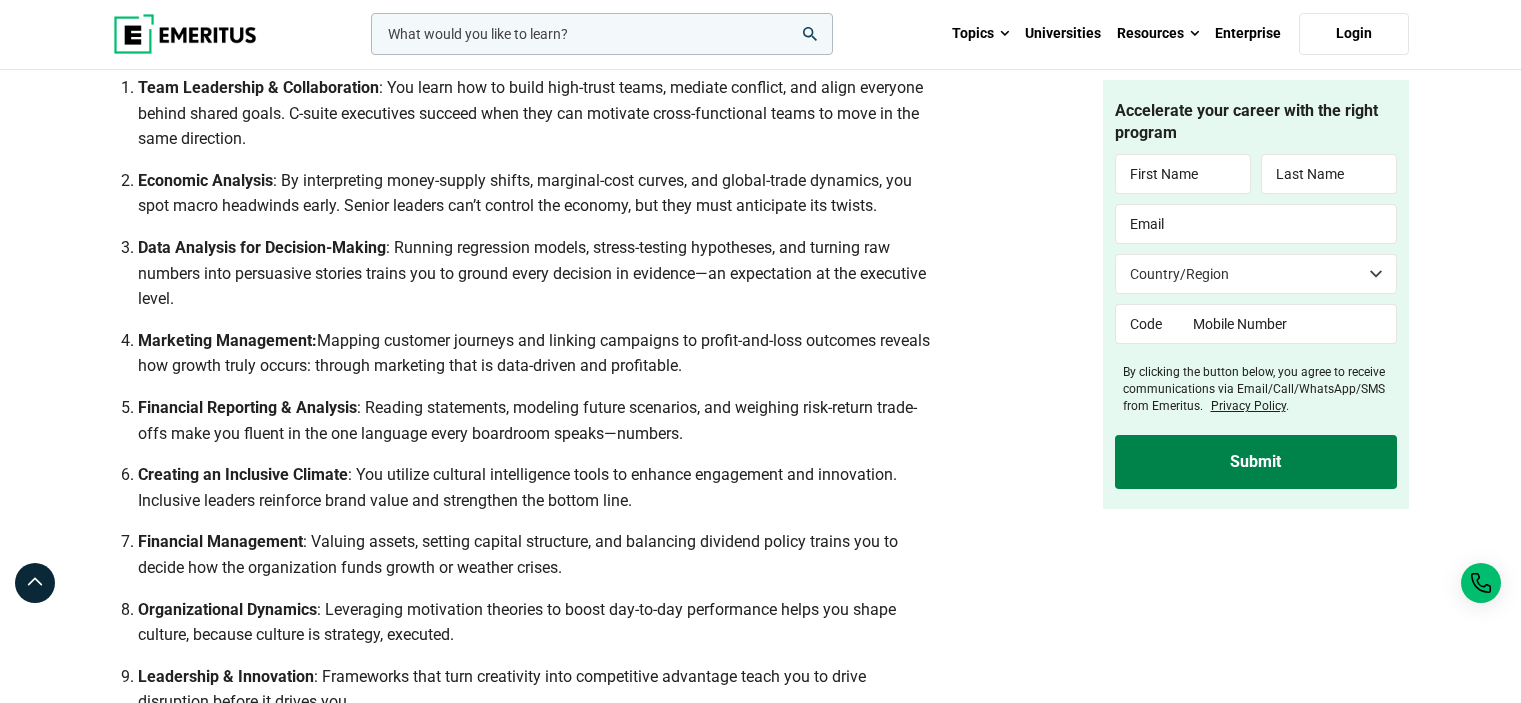scroll, scrollTop: 2101, scrollLeft: 0, axis: vertical 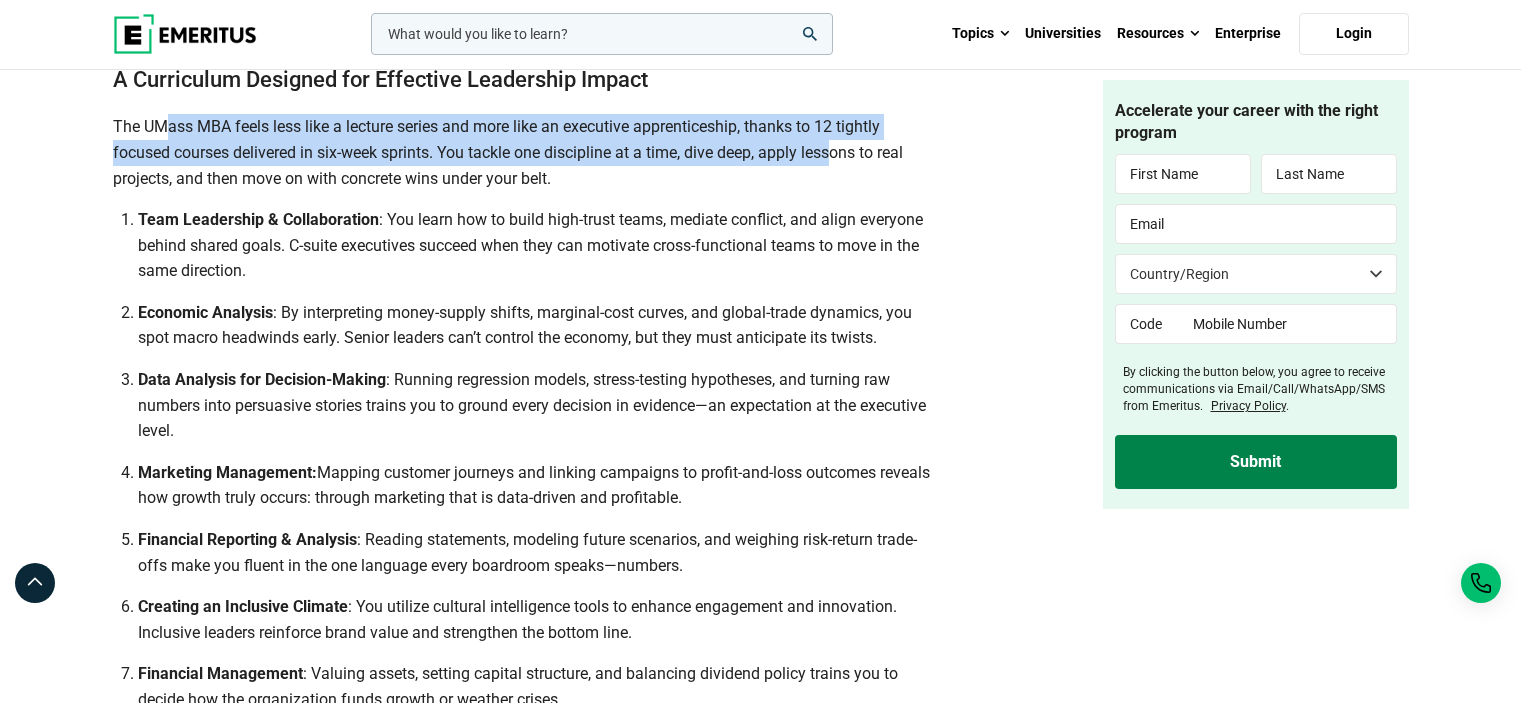 drag, startPoint x: 399, startPoint y: 301, endPoint x: 900, endPoint y: 384, distance: 507.8287 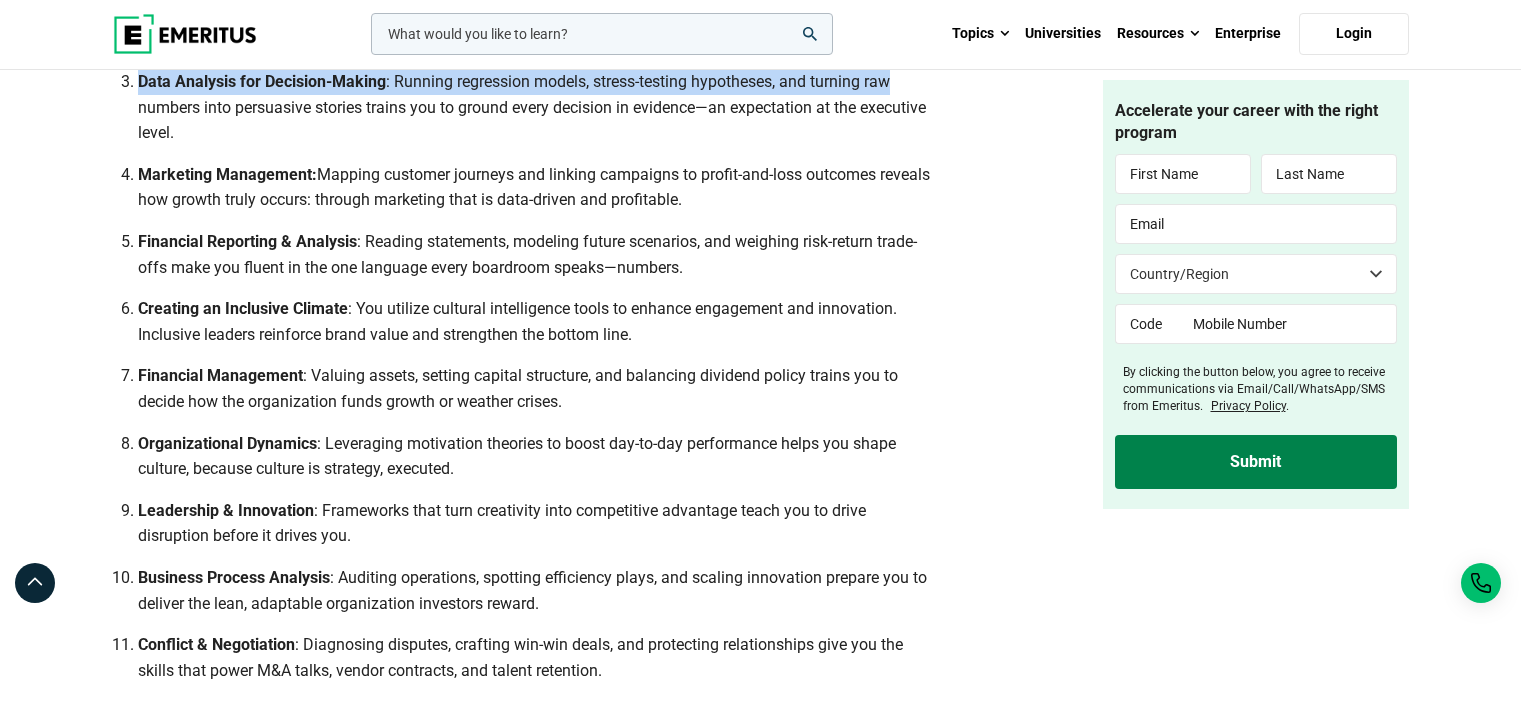 scroll, scrollTop: 2401, scrollLeft: 0, axis: vertical 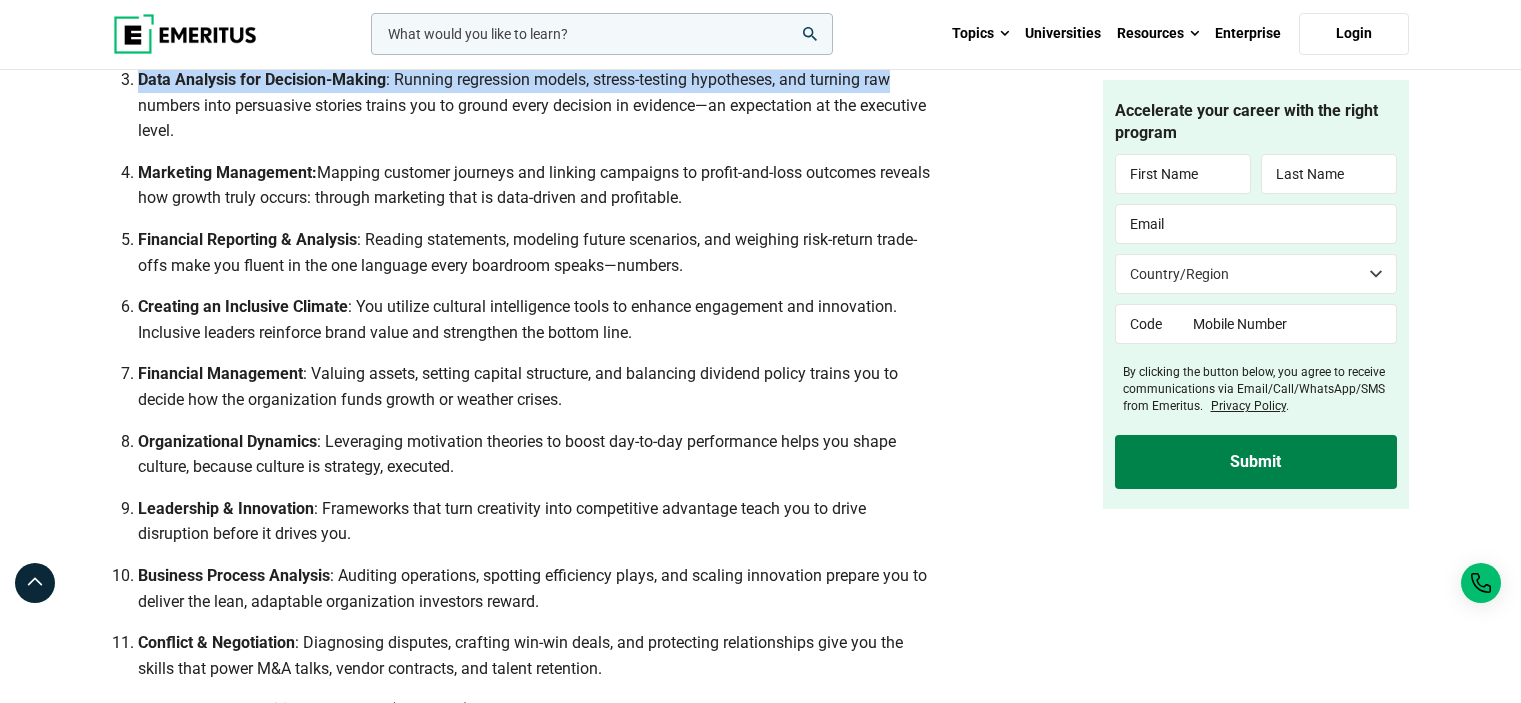 drag, startPoint x: 415, startPoint y: 233, endPoint x: 589, endPoint y: 324, distance: 196.35936 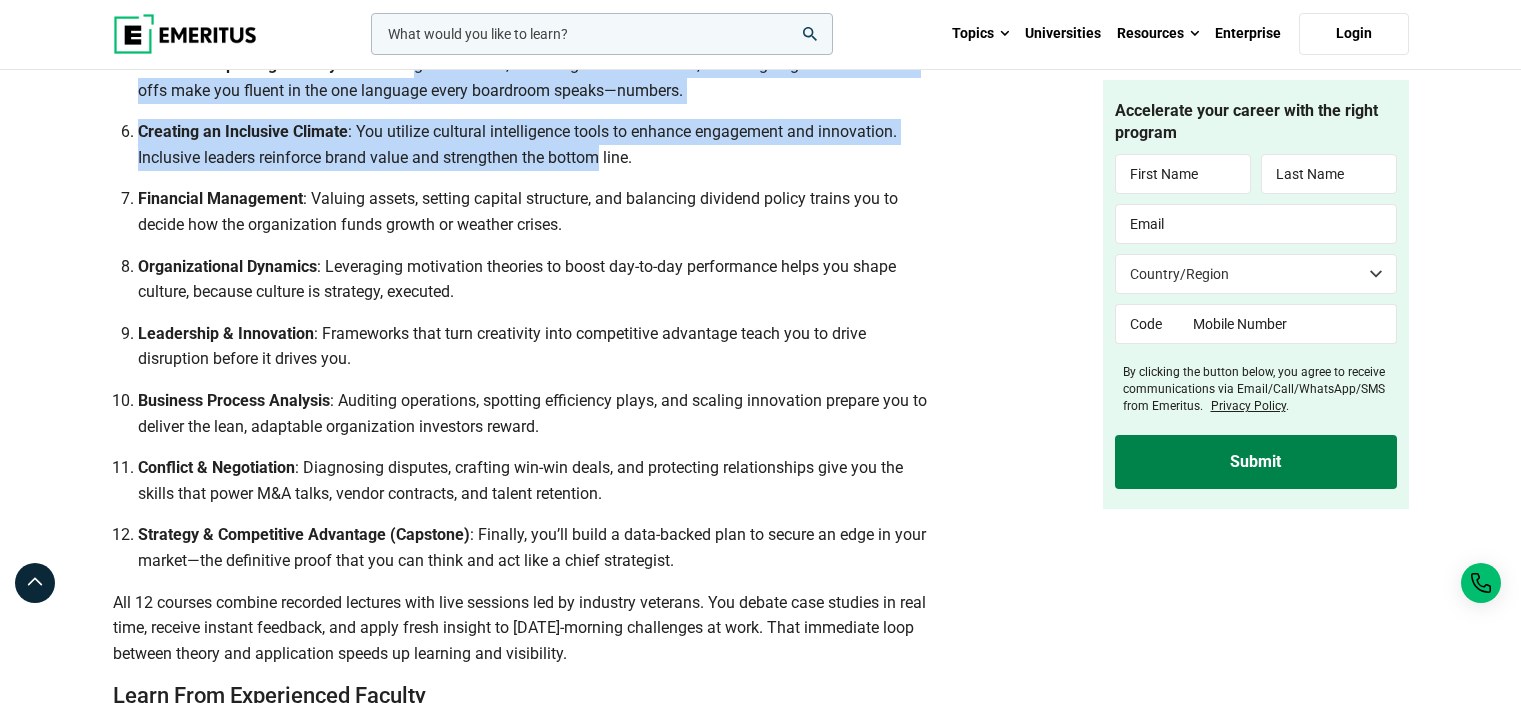 scroll, scrollTop: 2601, scrollLeft: 0, axis: vertical 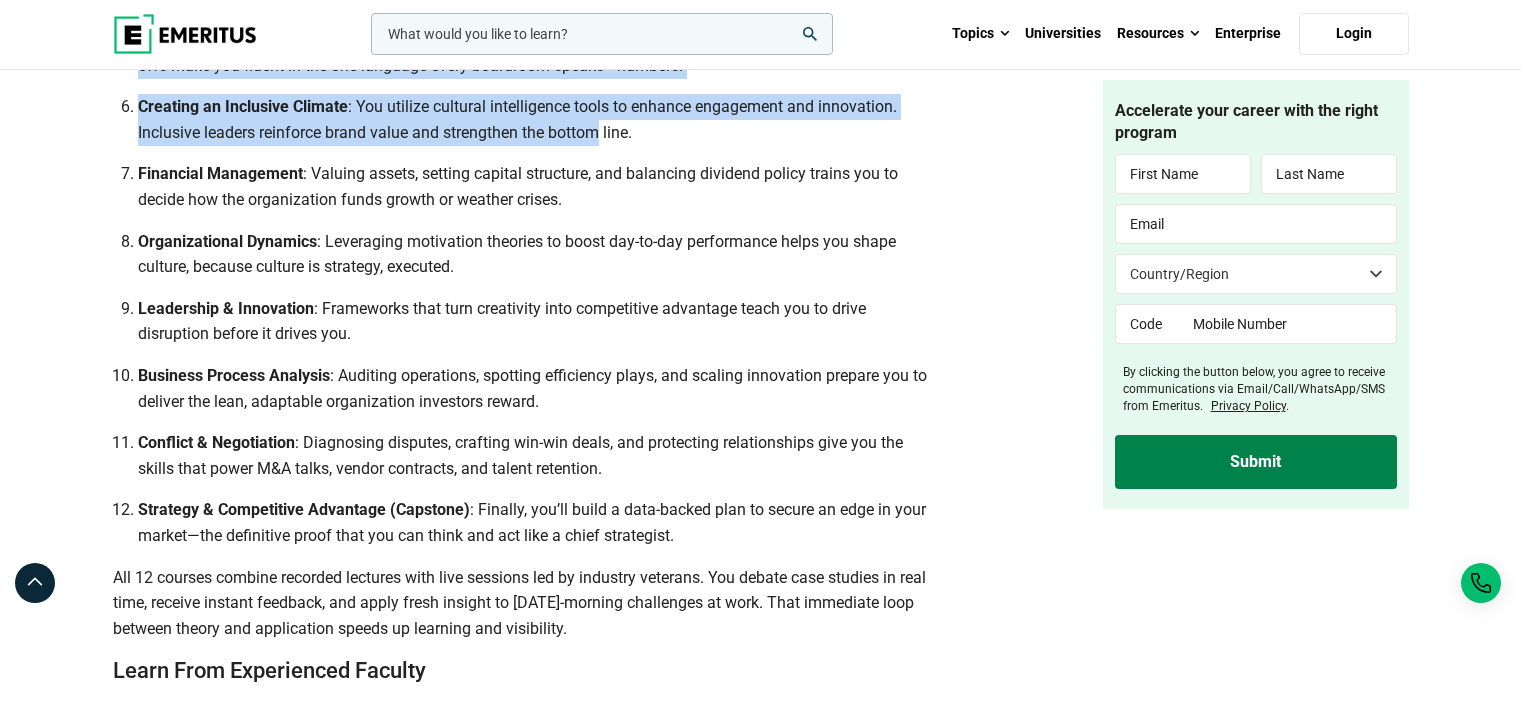 drag, startPoint x: 408, startPoint y: 176, endPoint x: 442, endPoint y: 252, distance: 83.25864 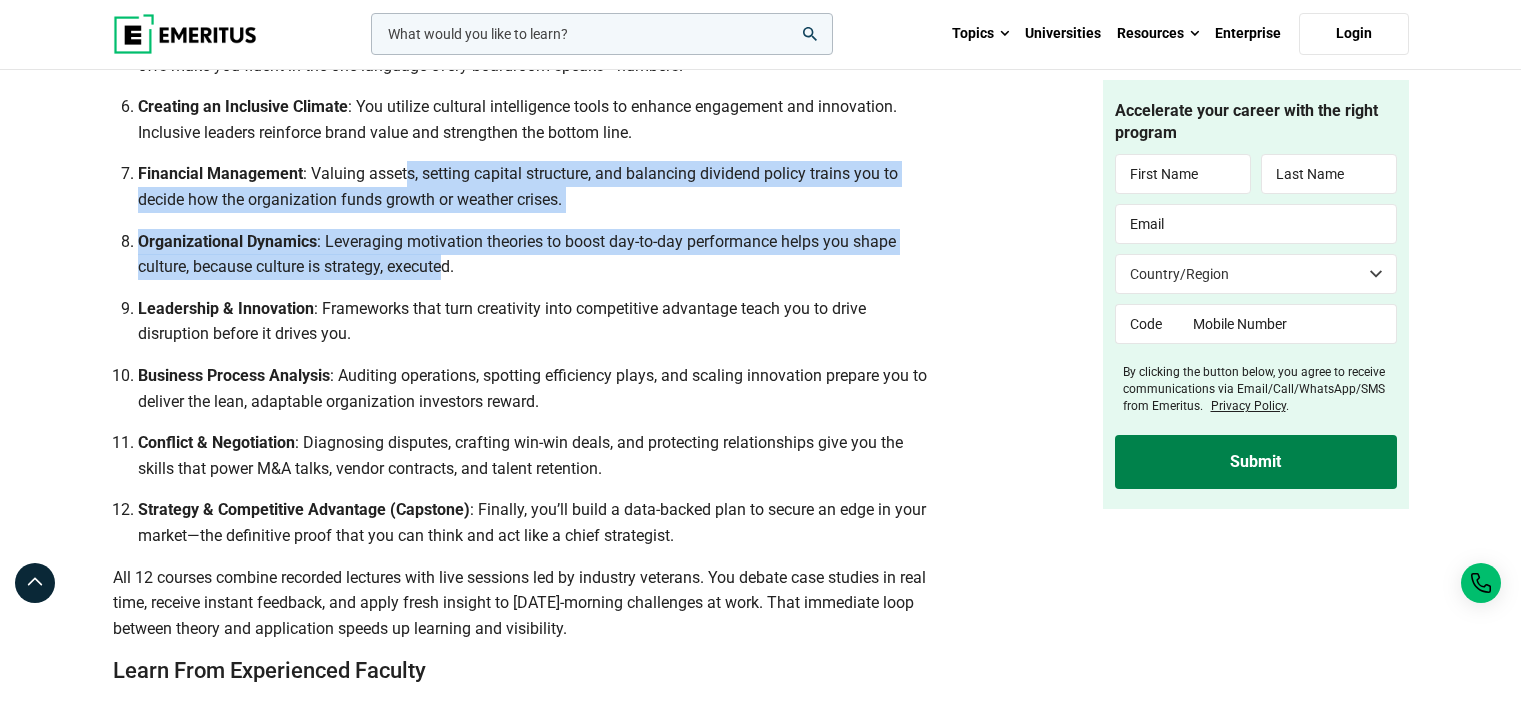 click on "Organizational Dynamics : Leveraging motivation theories to boost day-to-day performance helps you shape culture, because culture is strategy, executed." at bounding box center [538, 254] 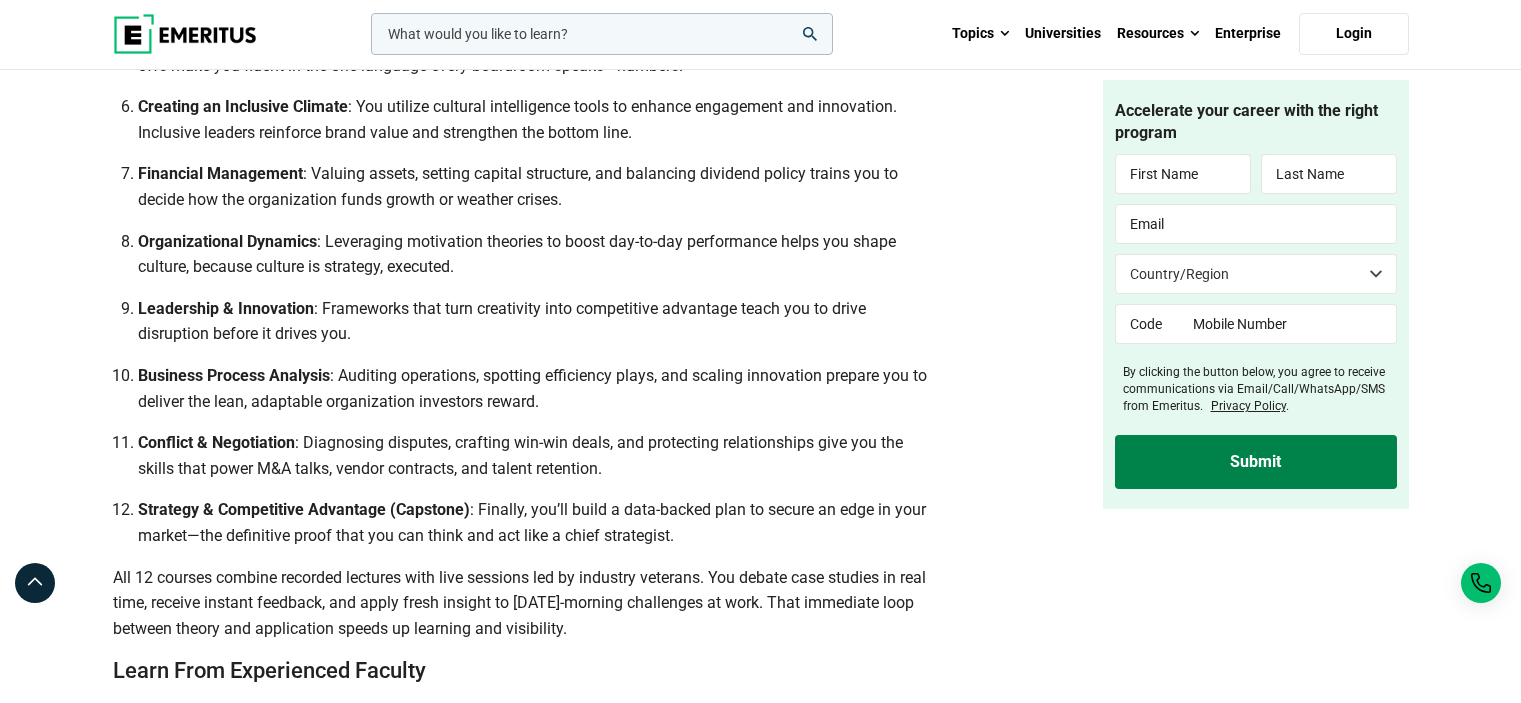 drag, startPoint x: 413, startPoint y: 236, endPoint x: 491, endPoint y: 307, distance: 105.47511 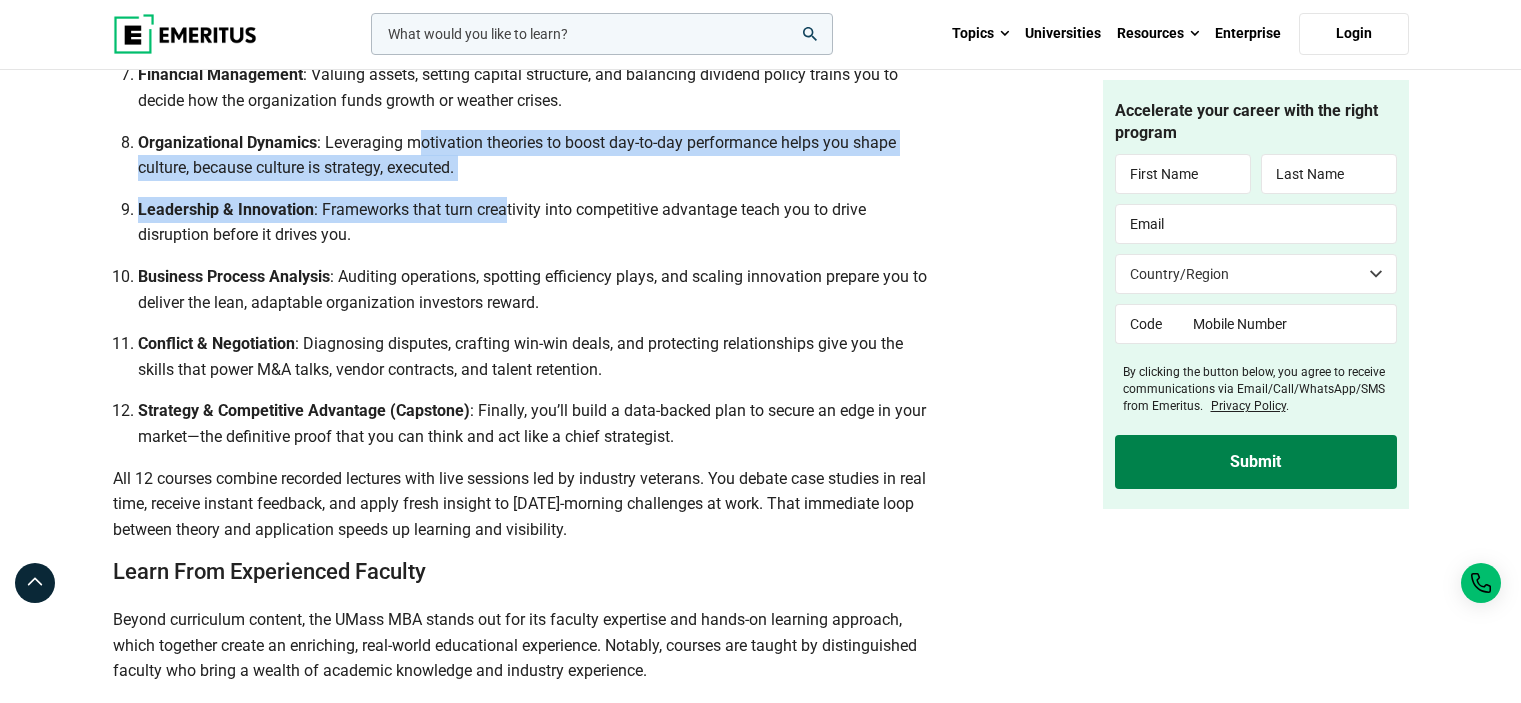 scroll, scrollTop: 2701, scrollLeft: 0, axis: vertical 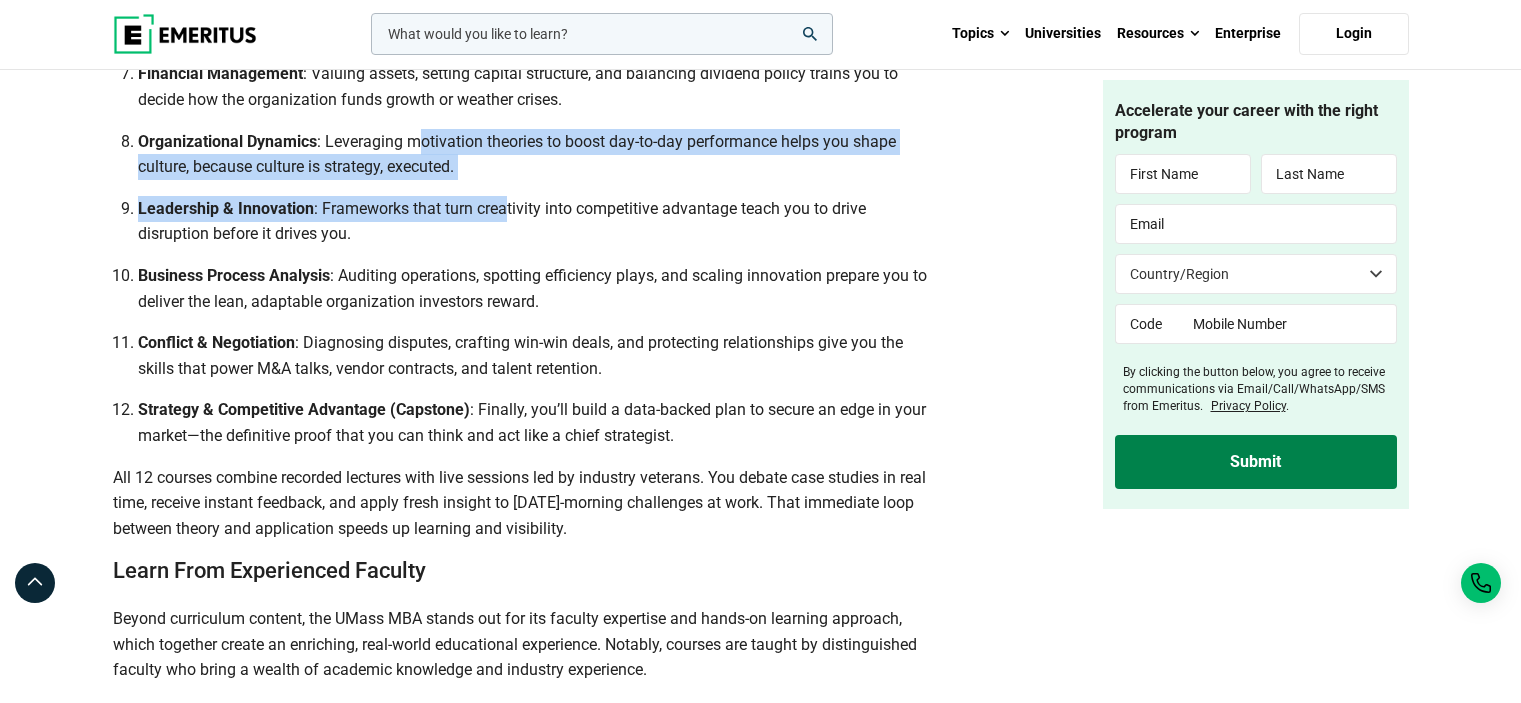 click on "Leadership & Innovation : Frameworks that turn creativity into competitive advantage teach you to drive disruption before it drives you." at bounding box center (538, 221) 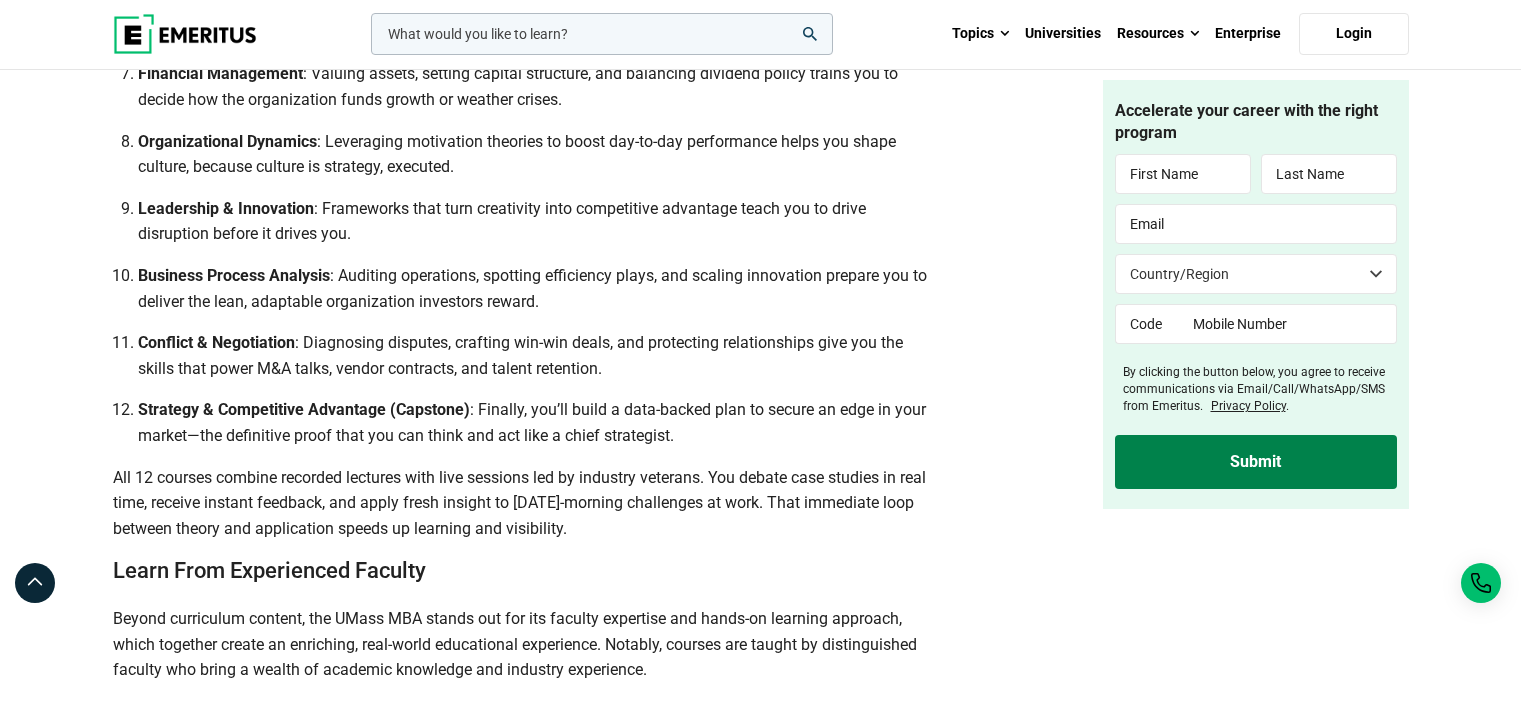 drag, startPoint x: 422, startPoint y: 206, endPoint x: 501, endPoint y: 263, distance: 97.41663 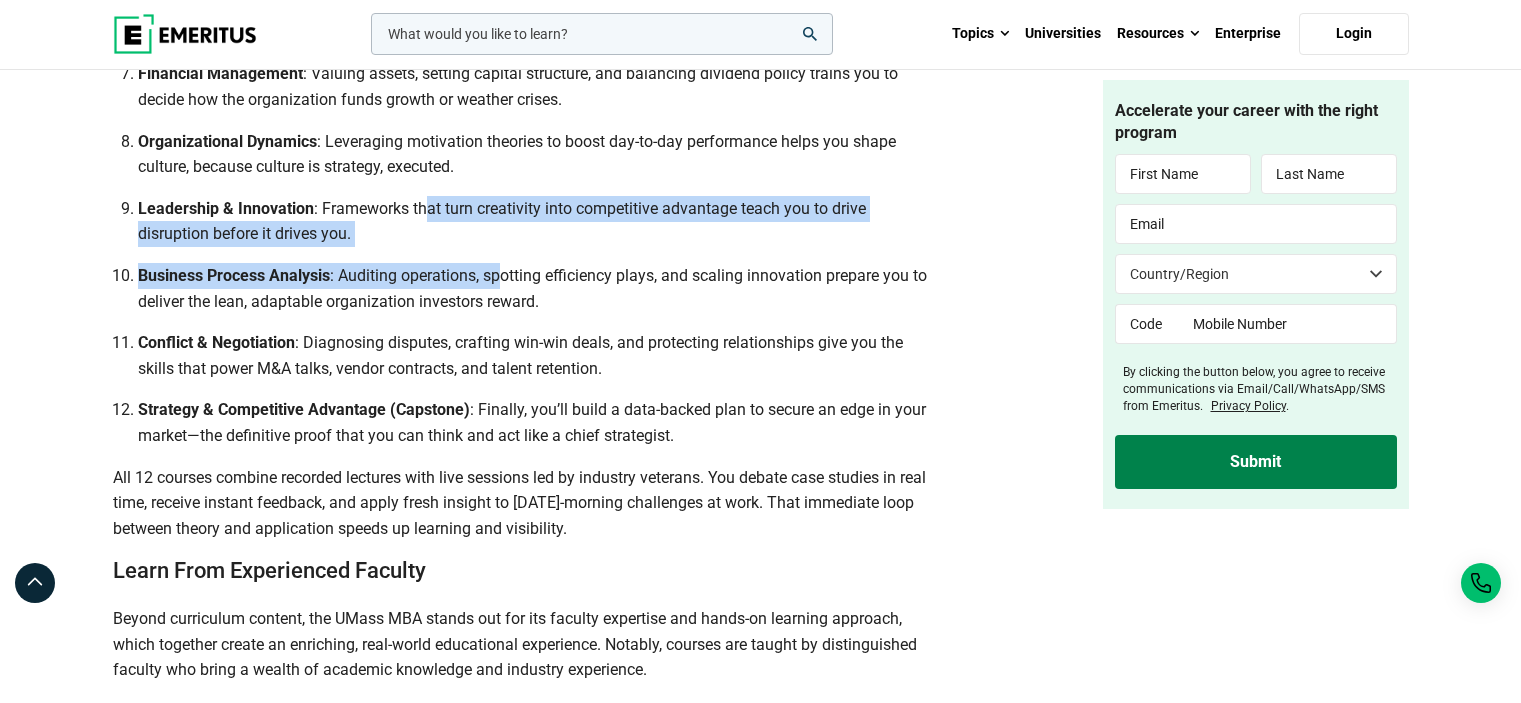 click on "Business Process Analysis : Auditing operations, spotting efficiency plays, and scaling innovation prepare you to deliver the lean, adaptable organization investors reward." at bounding box center (538, 288) 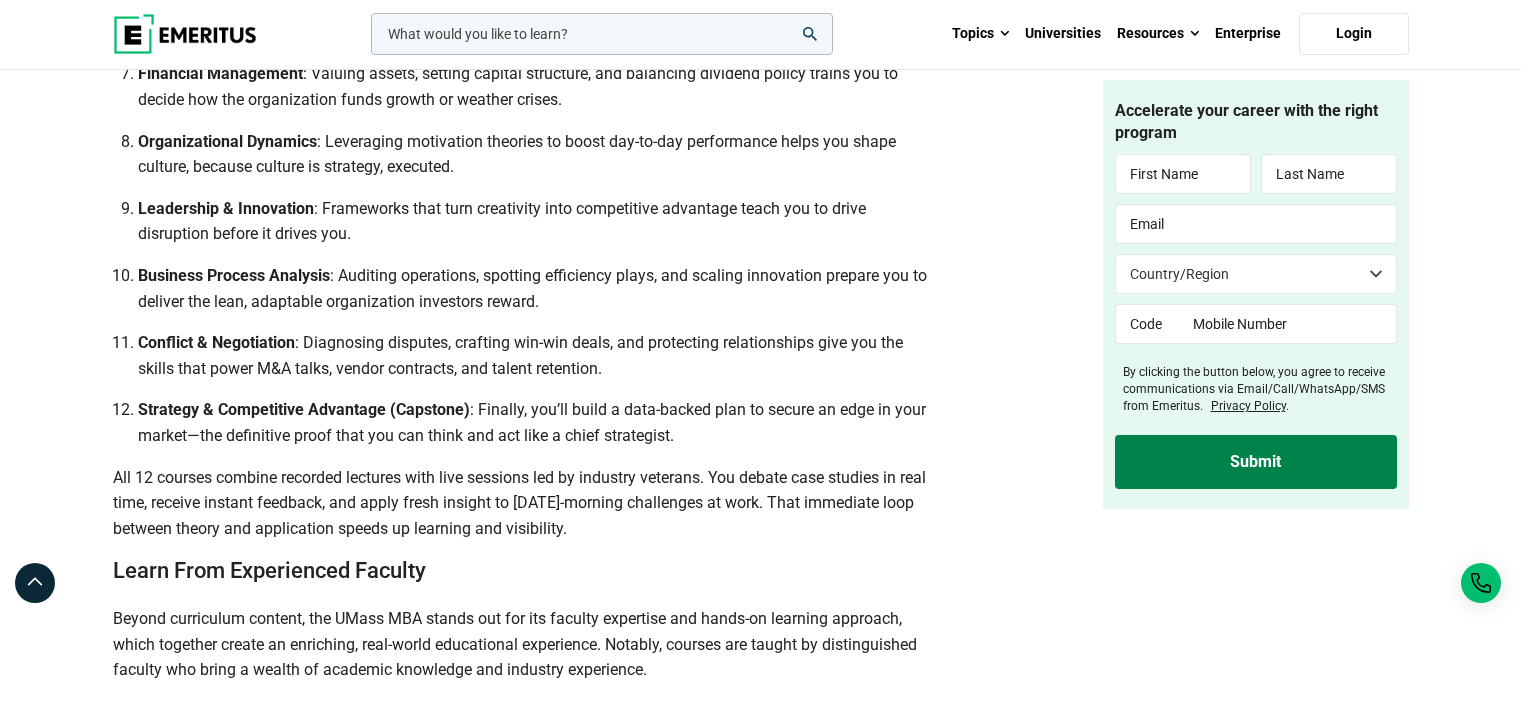 drag, startPoint x: 446, startPoint y: 259, endPoint x: 552, endPoint y: 295, distance: 111.94642 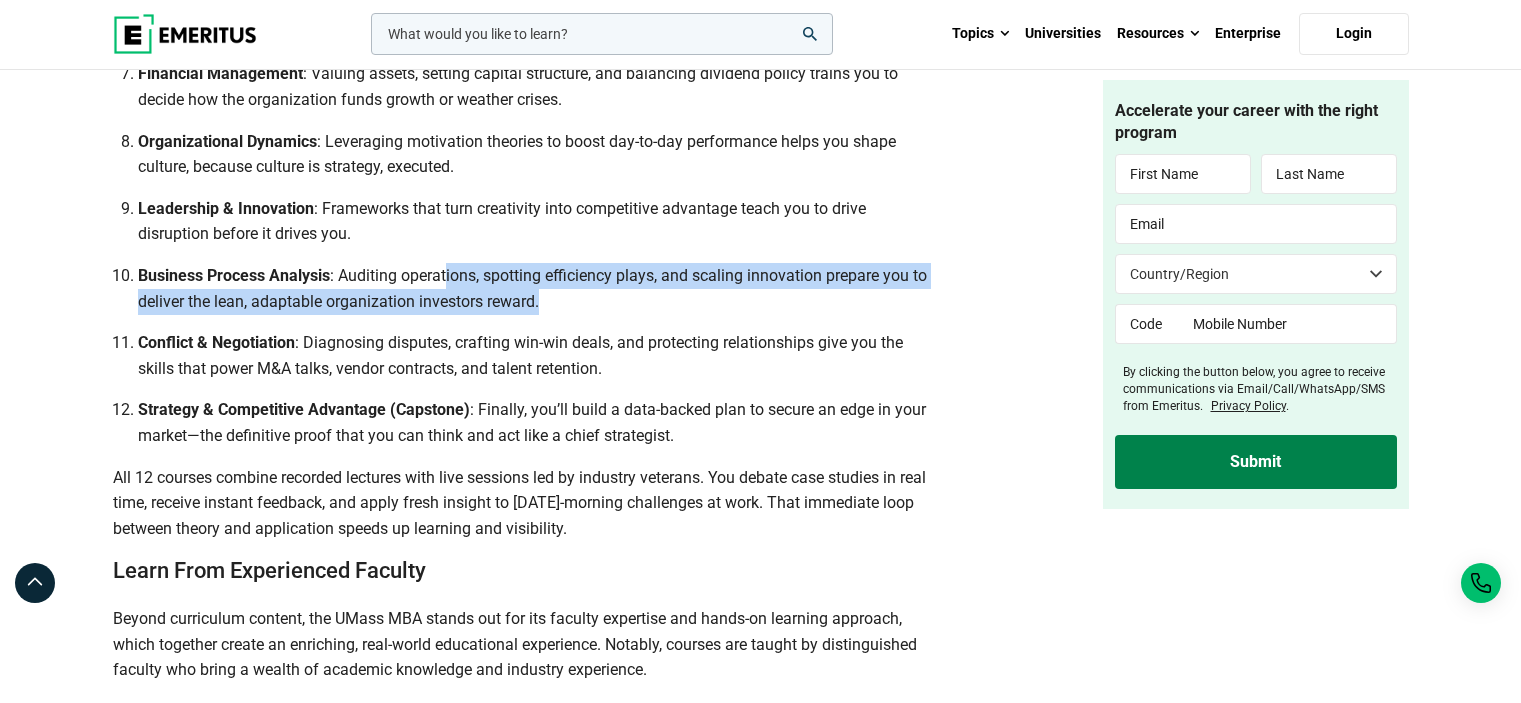 drag, startPoint x: 340, startPoint y: 329, endPoint x: 640, endPoint y: 360, distance: 301.5974 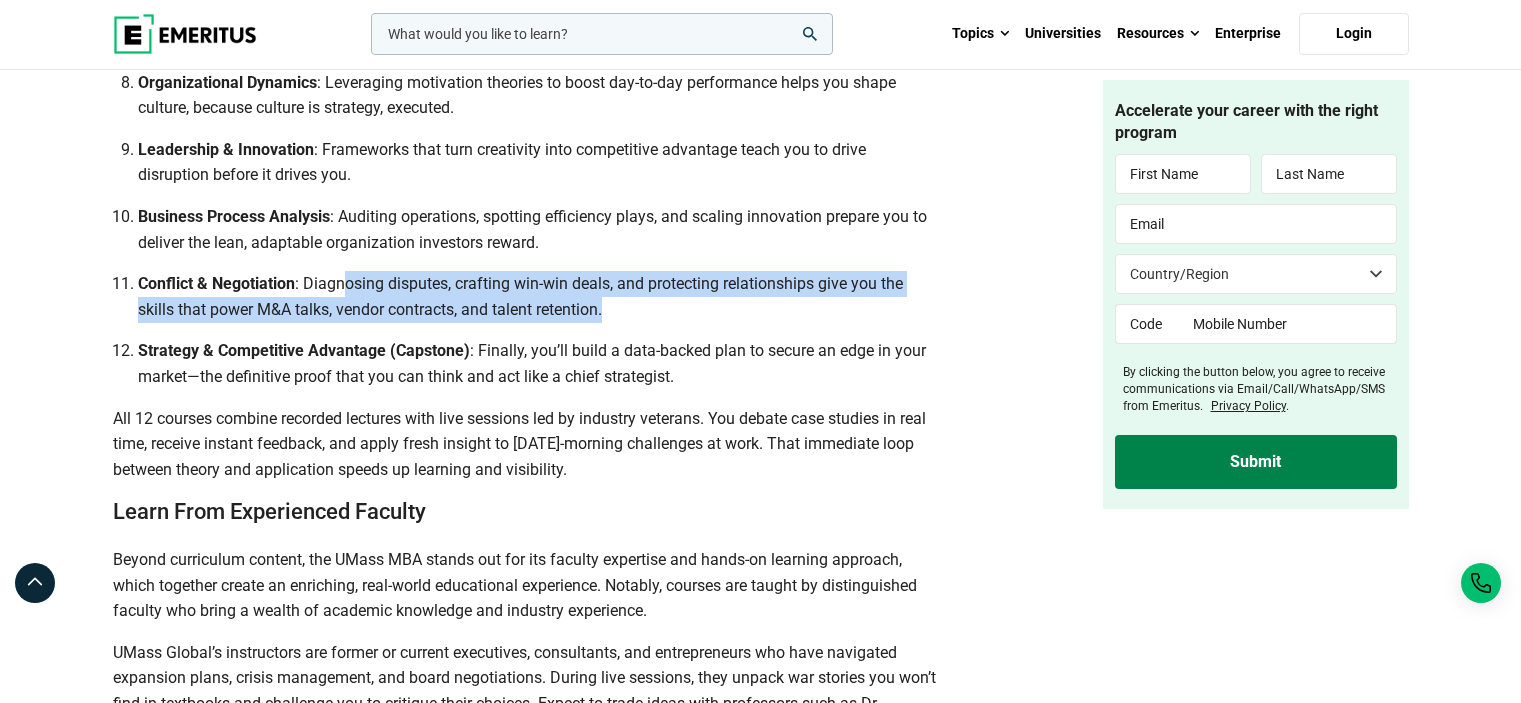 scroll, scrollTop: 2801, scrollLeft: 0, axis: vertical 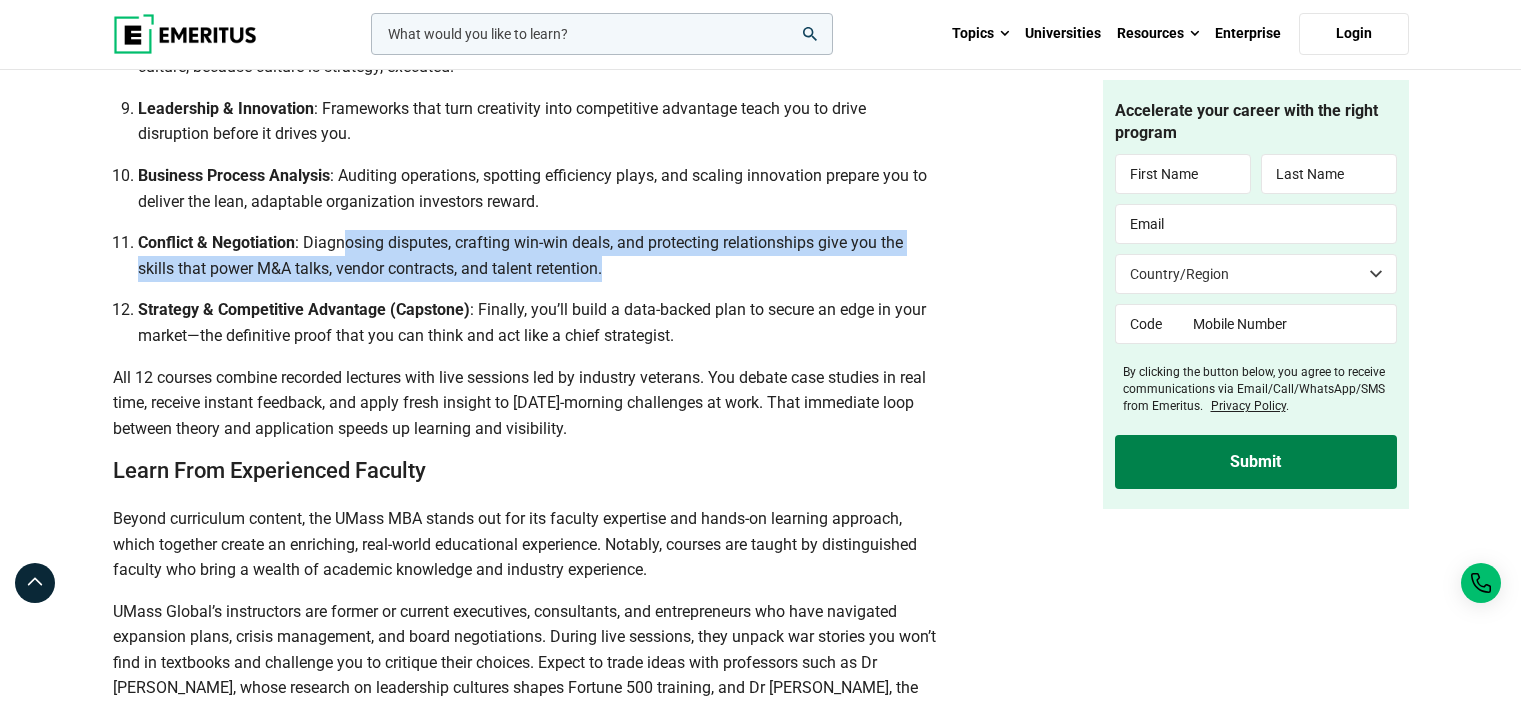 drag, startPoint x: 616, startPoint y: 311, endPoint x: 744, endPoint y: 409, distance: 161.20795 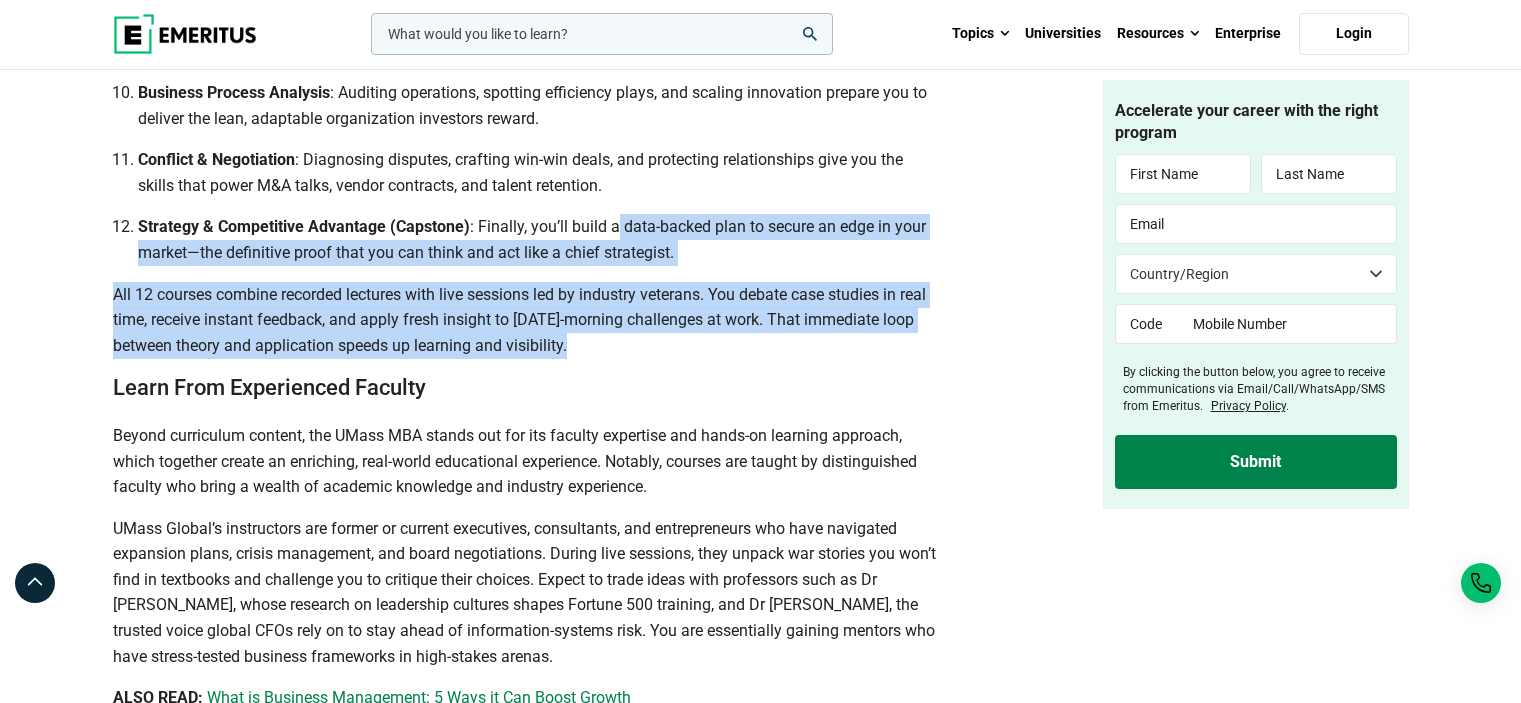 scroll, scrollTop: 3001, scrollLeft: 0, axis: vertical 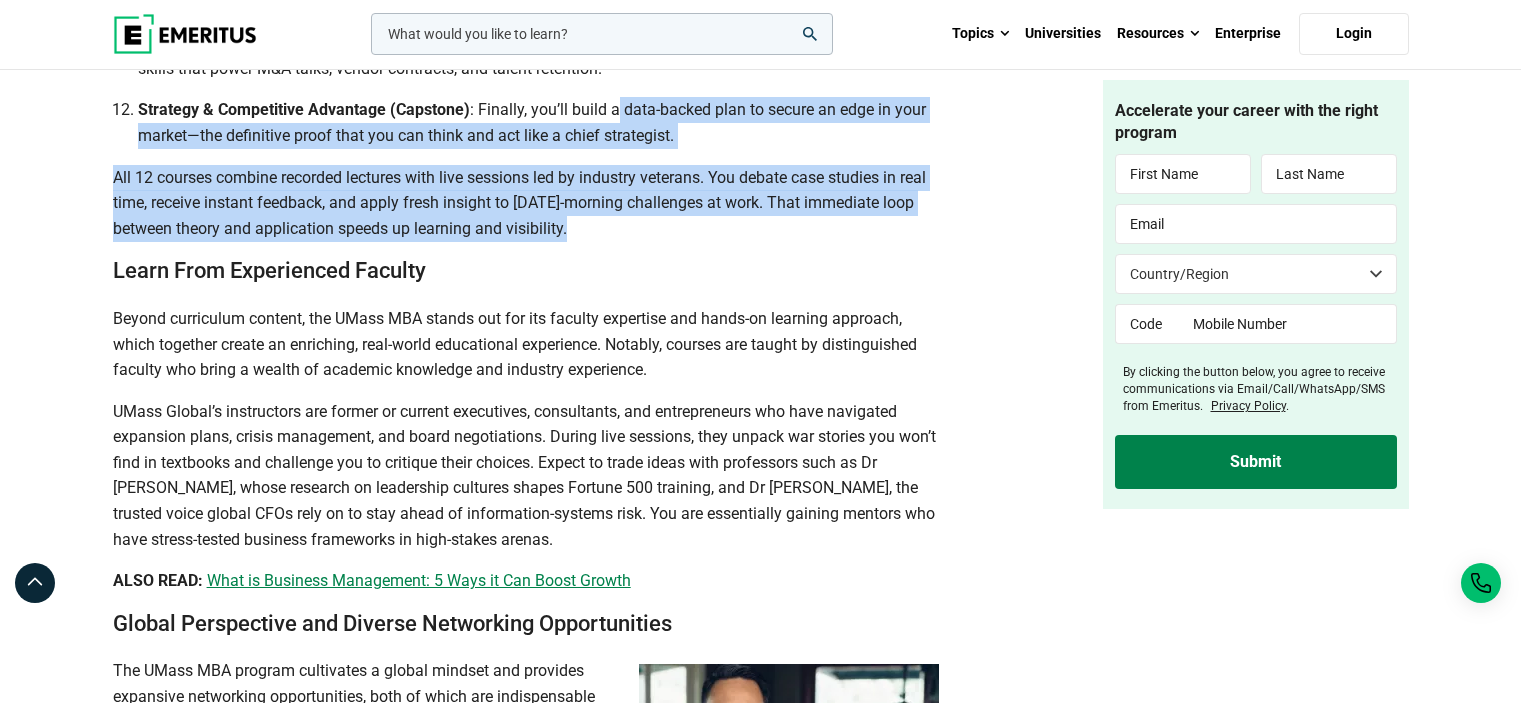 drag, startPoint x: 172, startPoint y: 309, endPoint x: 792, endPoint y: 378, distance: 623.8277 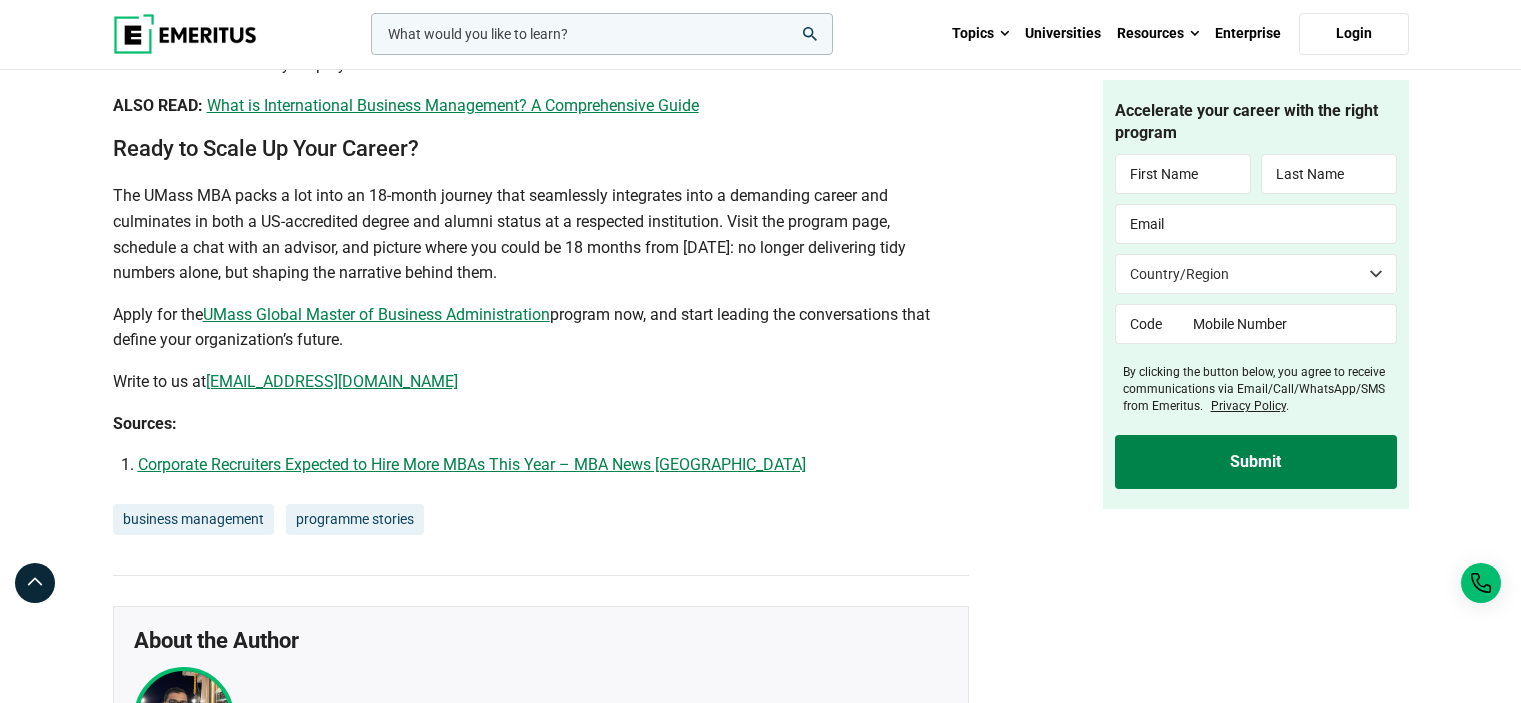 scroll, scrollTop: 4702, scrollLeft: 0, axis: vertical 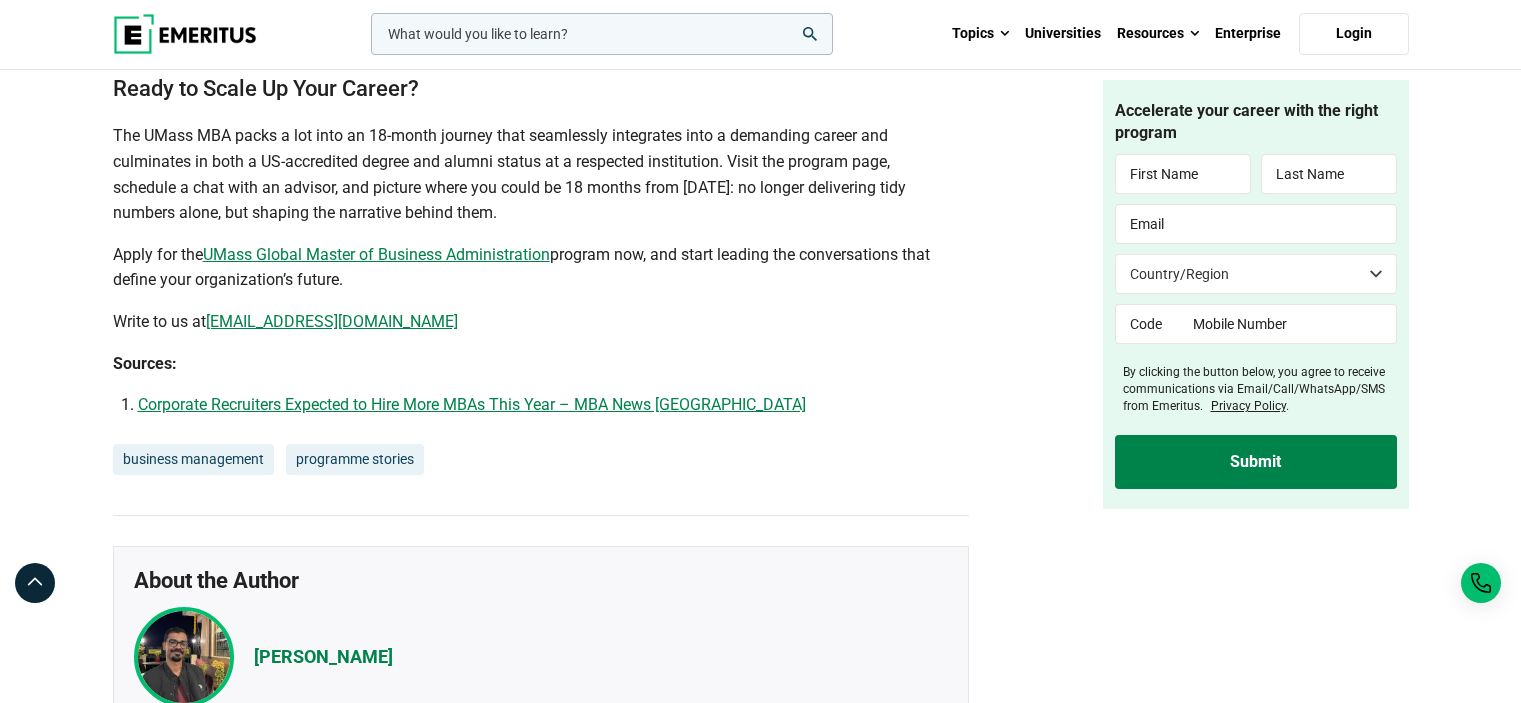 click on "UMass Global Master of Business Administration" at bounding box center (376, 254) 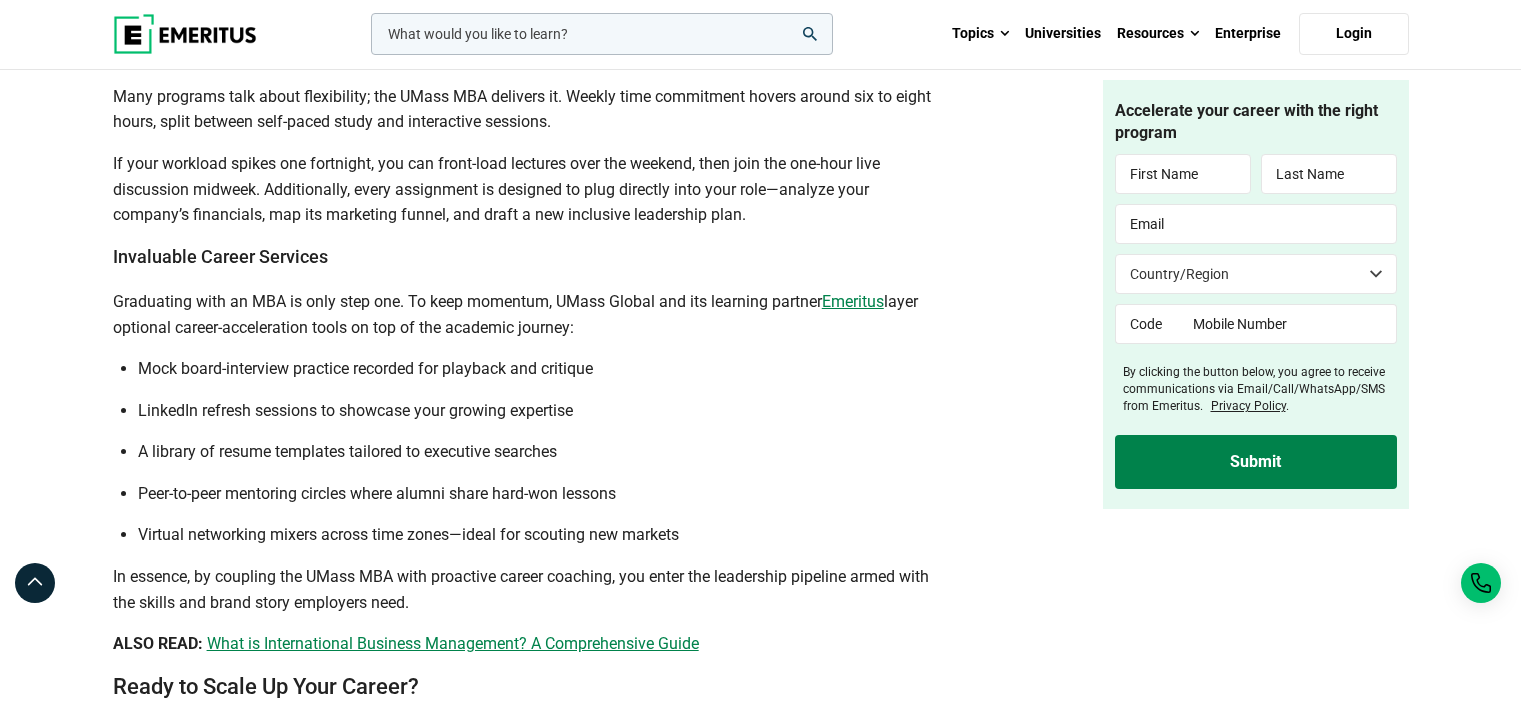 scroll, scrollTop: 3902, scrollLeft: 0, axis: vertical 